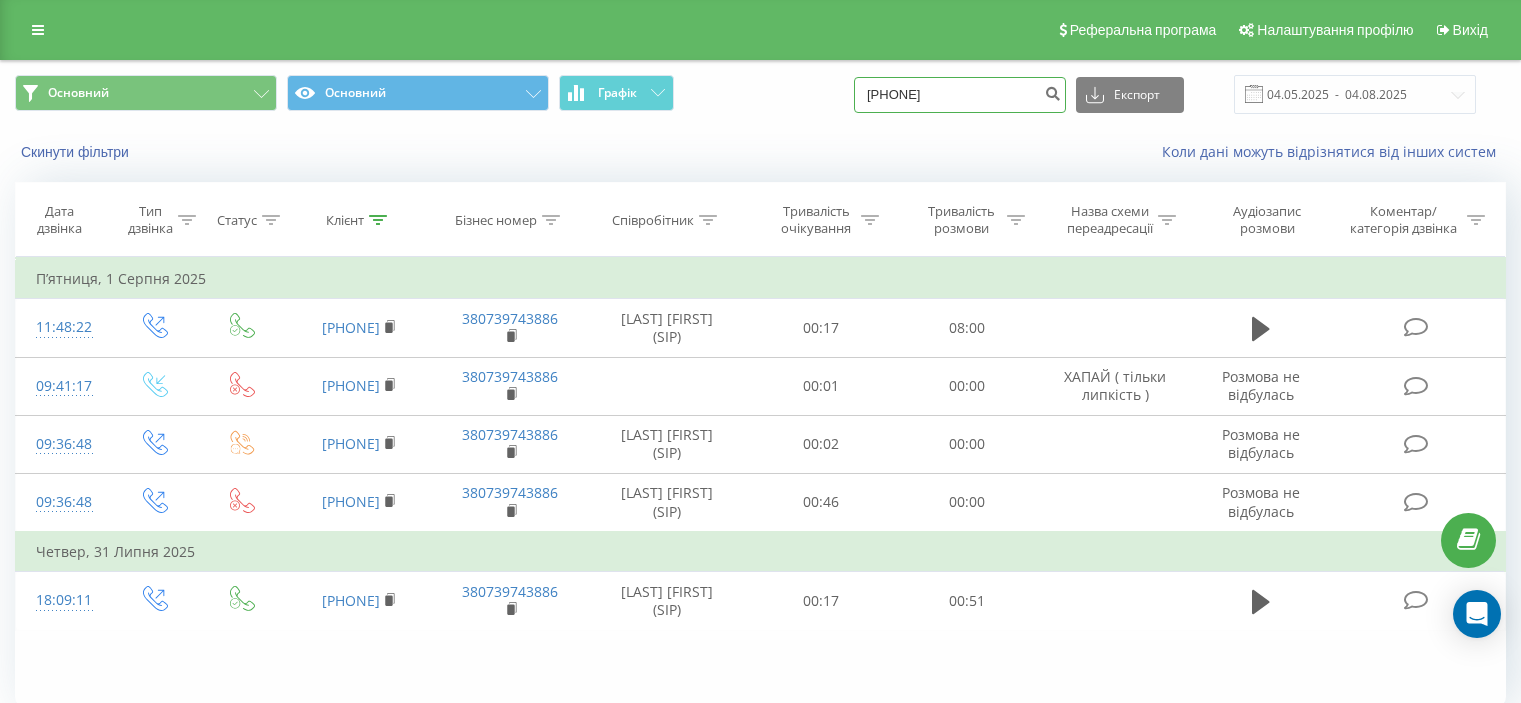 scroll, scrollTop: 0, scrollLeft: 0, axis: both 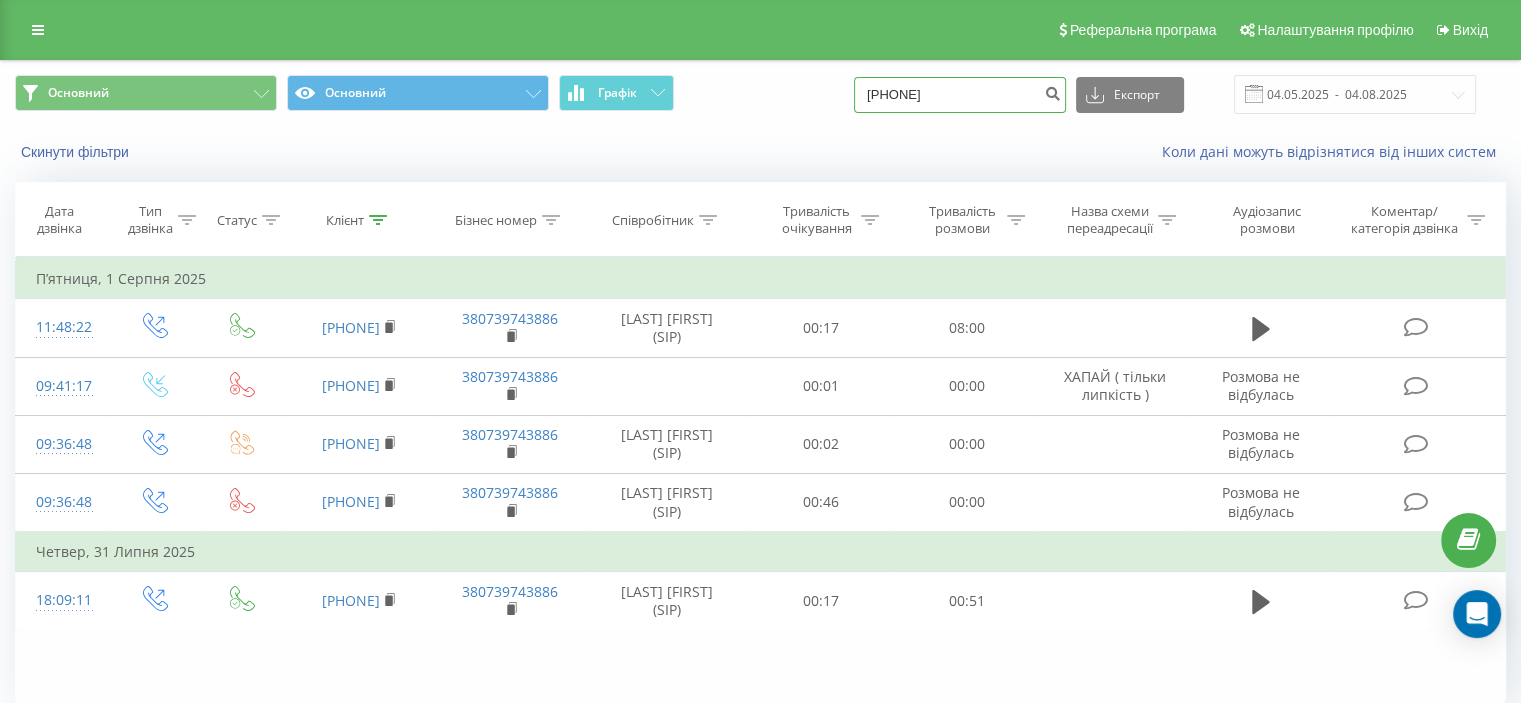 click on "[PHONE]" at bounding box center [960, 95] 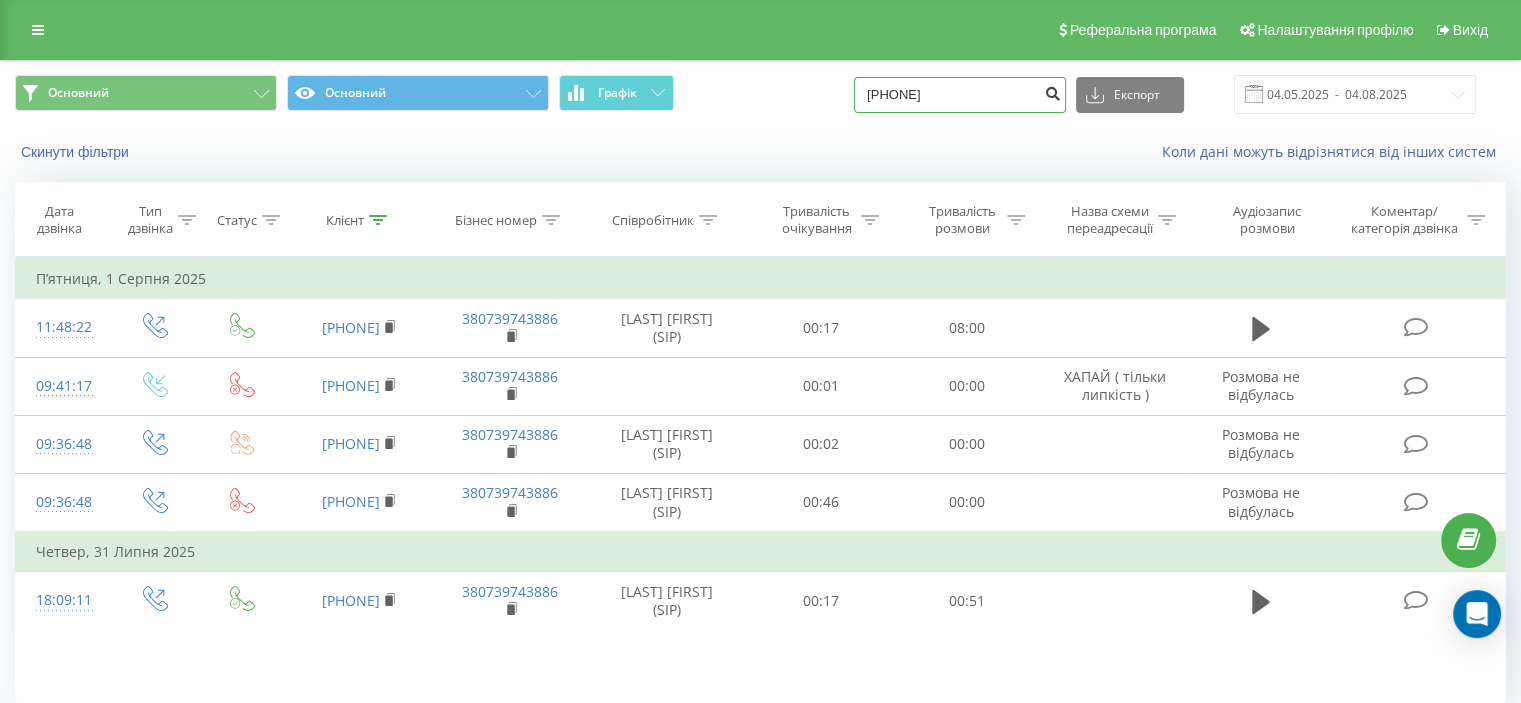 type on "[PHONE]" 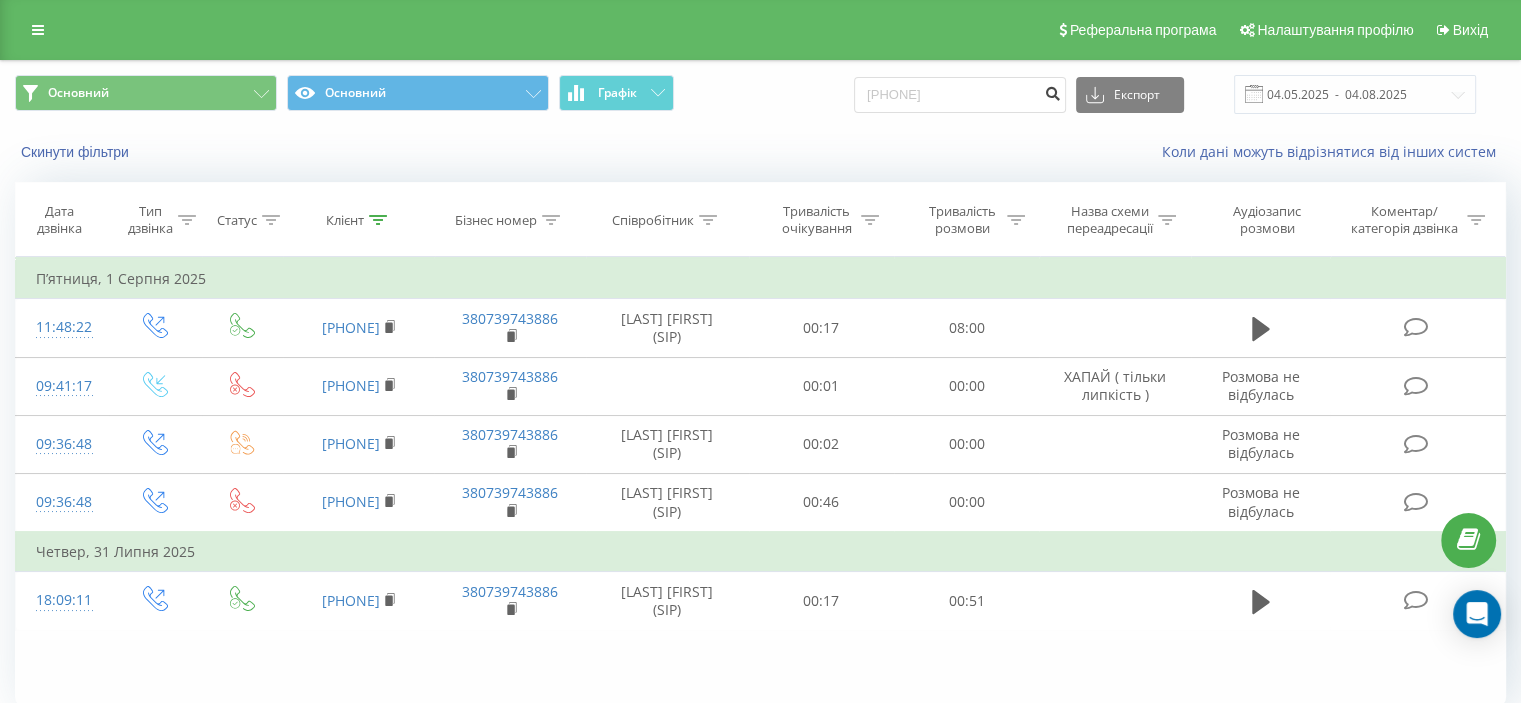 click at bounding box center [1052, 91] 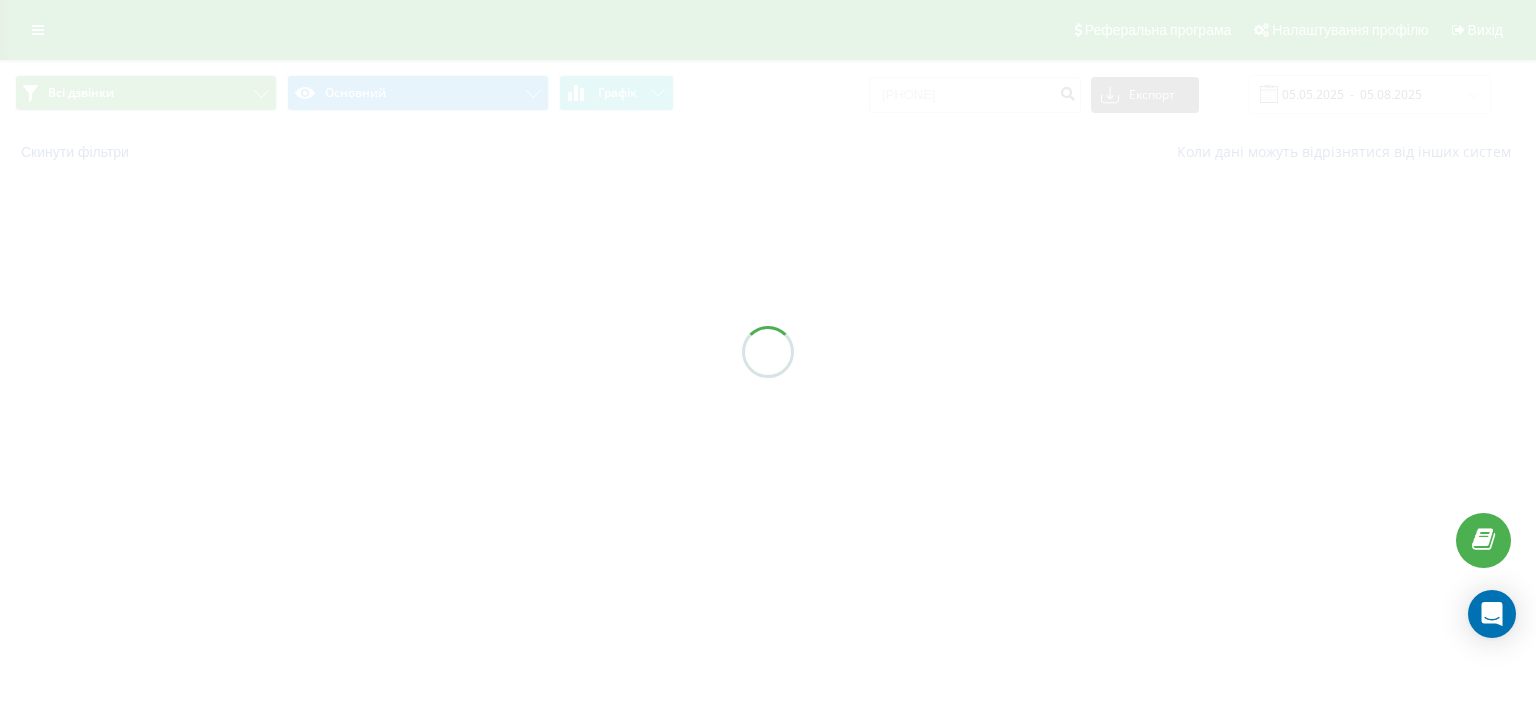 scroll, scrollTop: 0, scrollLeft: 0, axis: both 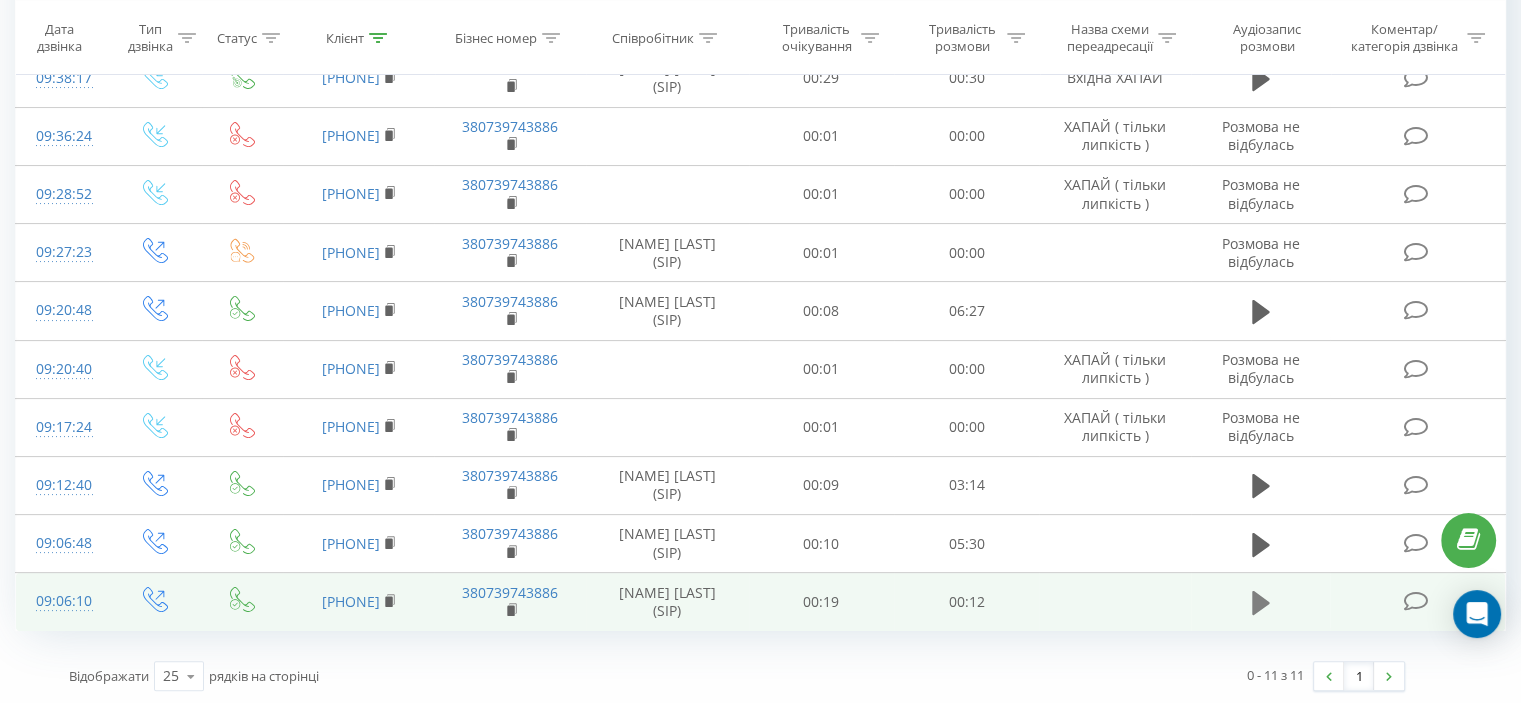 click 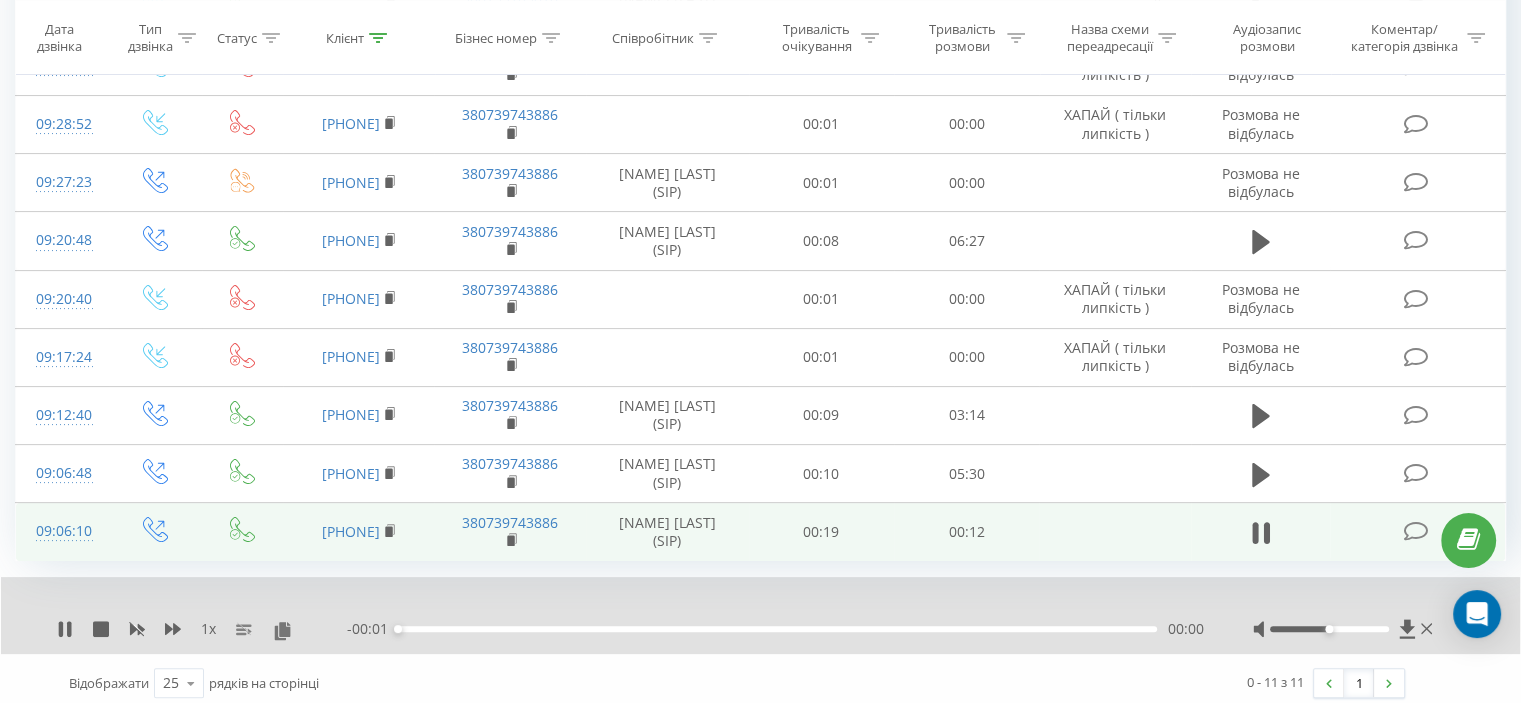 scroll, scrollTop: 384, scrollLeft: 0, axis: vertical 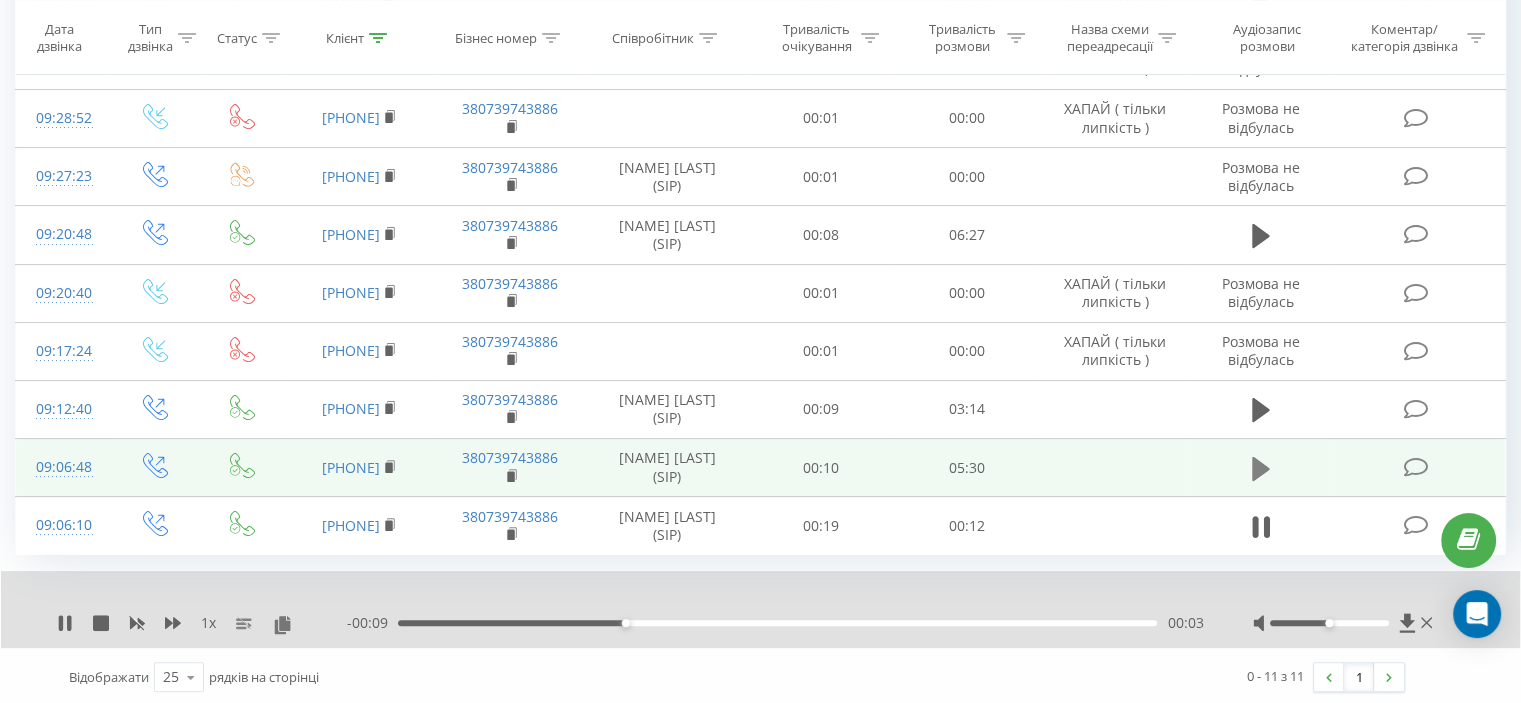 click at bounding box center (1261, 469) 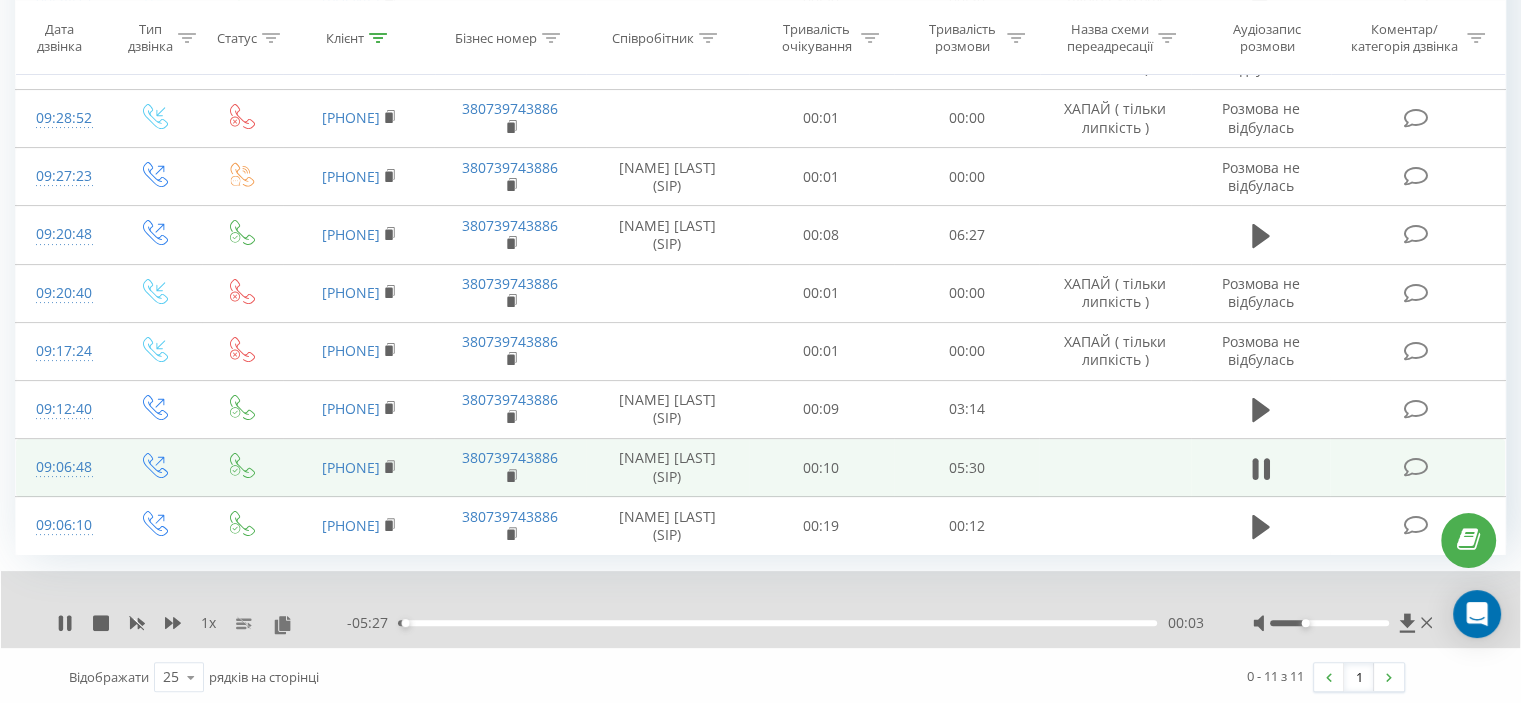 click at bounding box center (1329, 623) 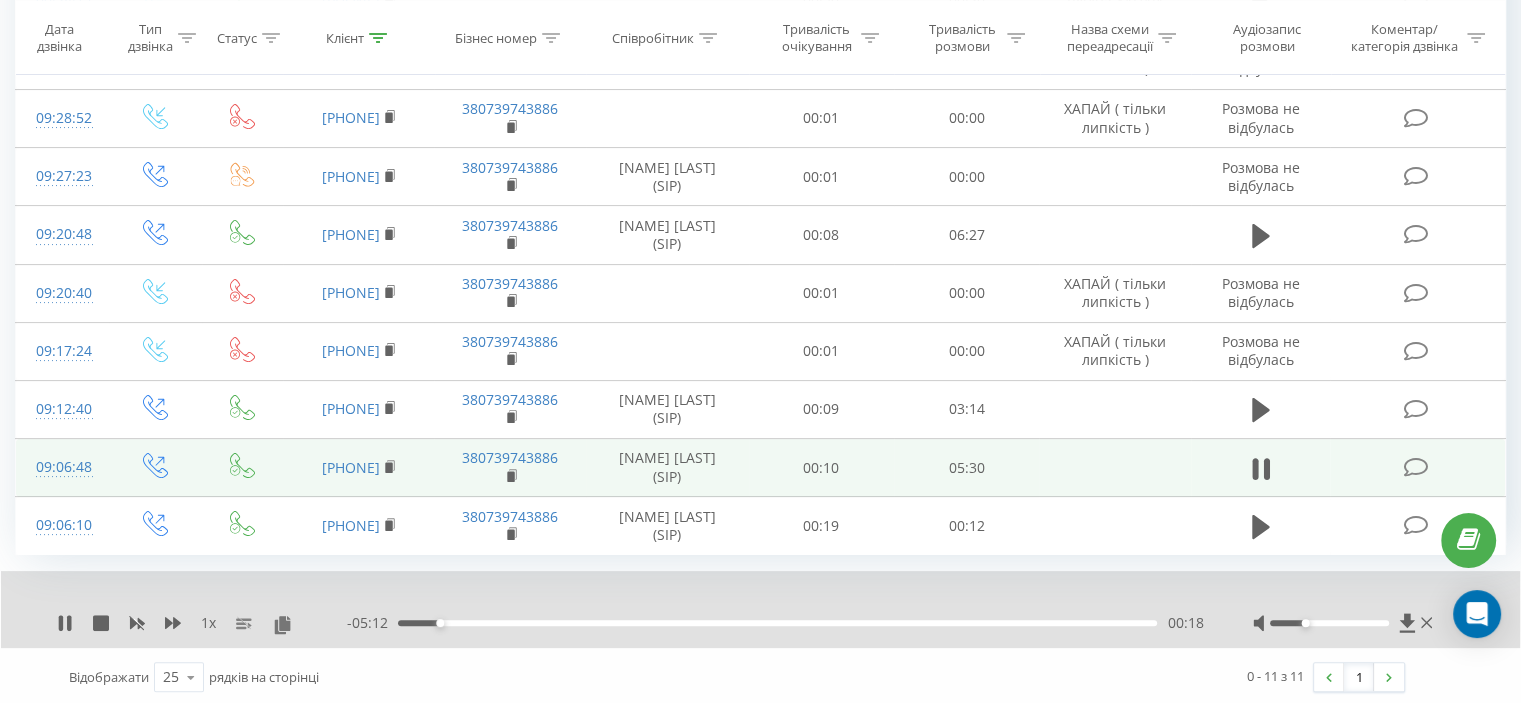 drag, startPoint x: 454, startPoint y: 623, endPoint x: 743, endPoint y: 613, distance: 289.17297 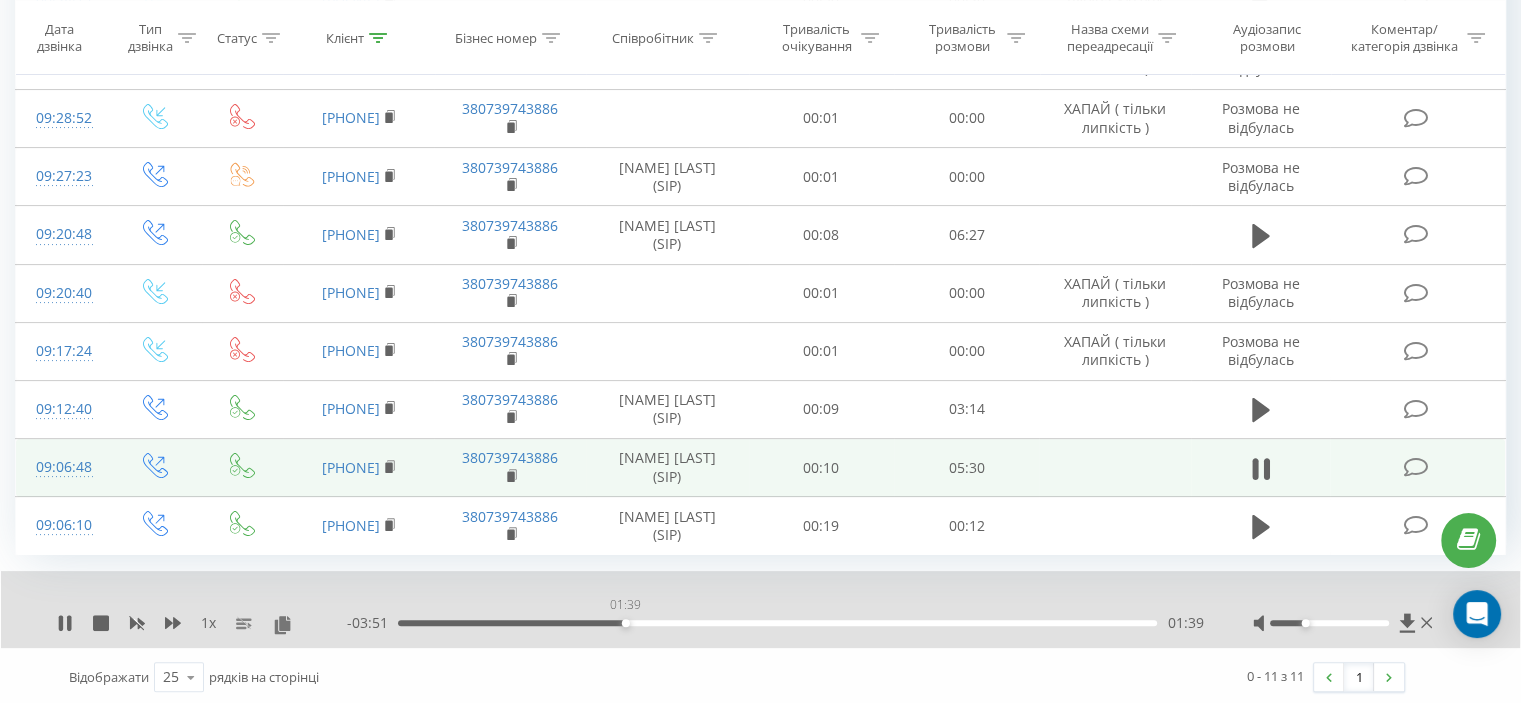 drag, startPoint x: 449, startPoint y: 619, endPoint x: 775, endPoint y: 607, distance: 326.2208 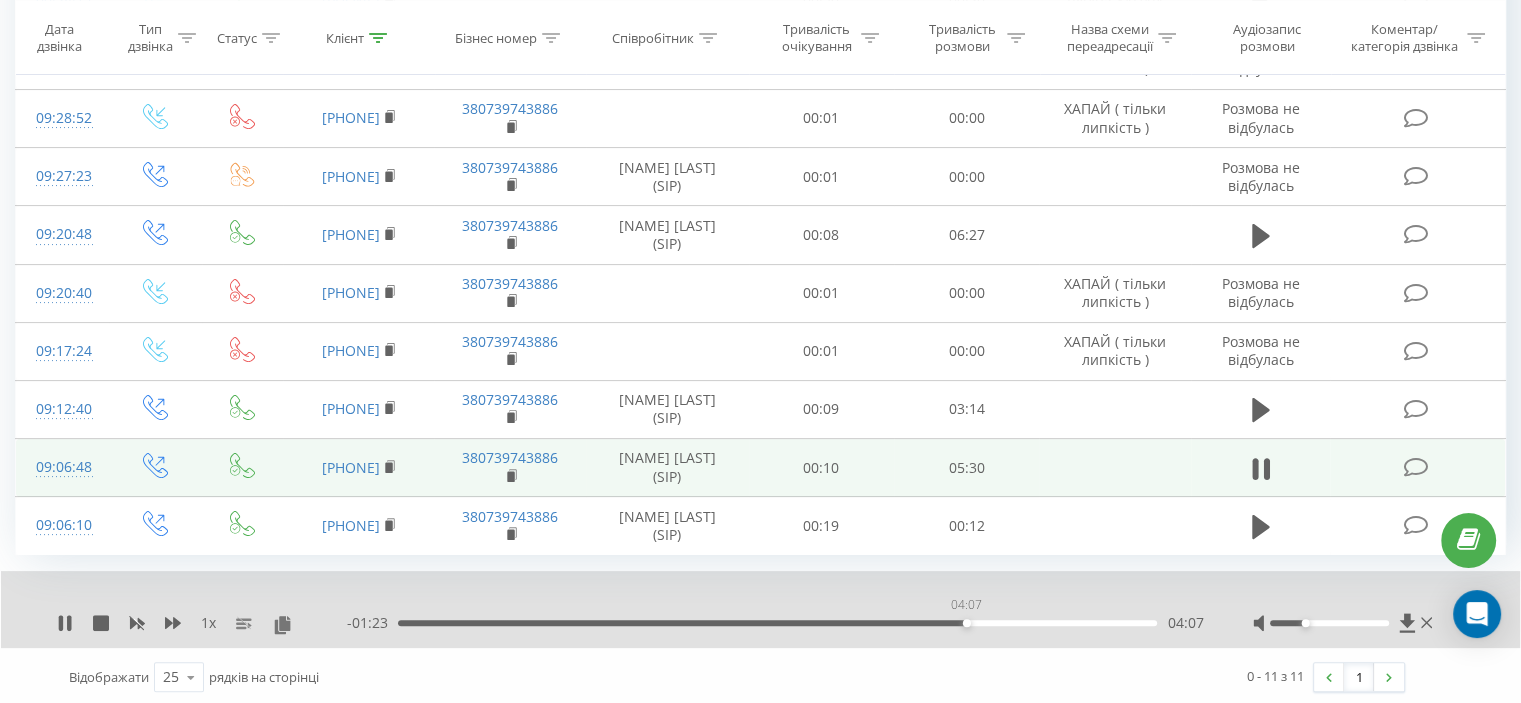 drag, startPoint x: 787, startPoint y: 621, endPoint x: 1032, endPoint y: 607, distance: 245.39967 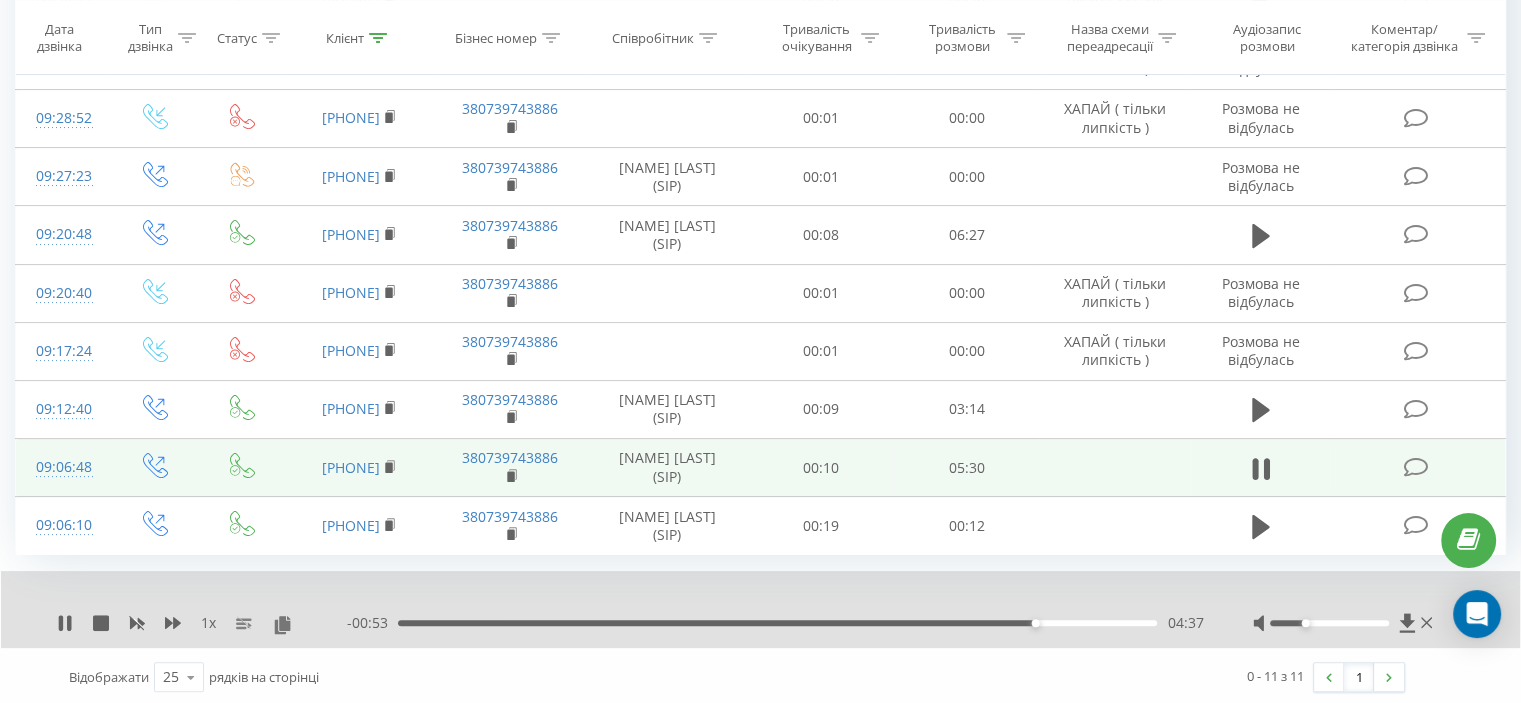 click at bounding box center [1415, 467] 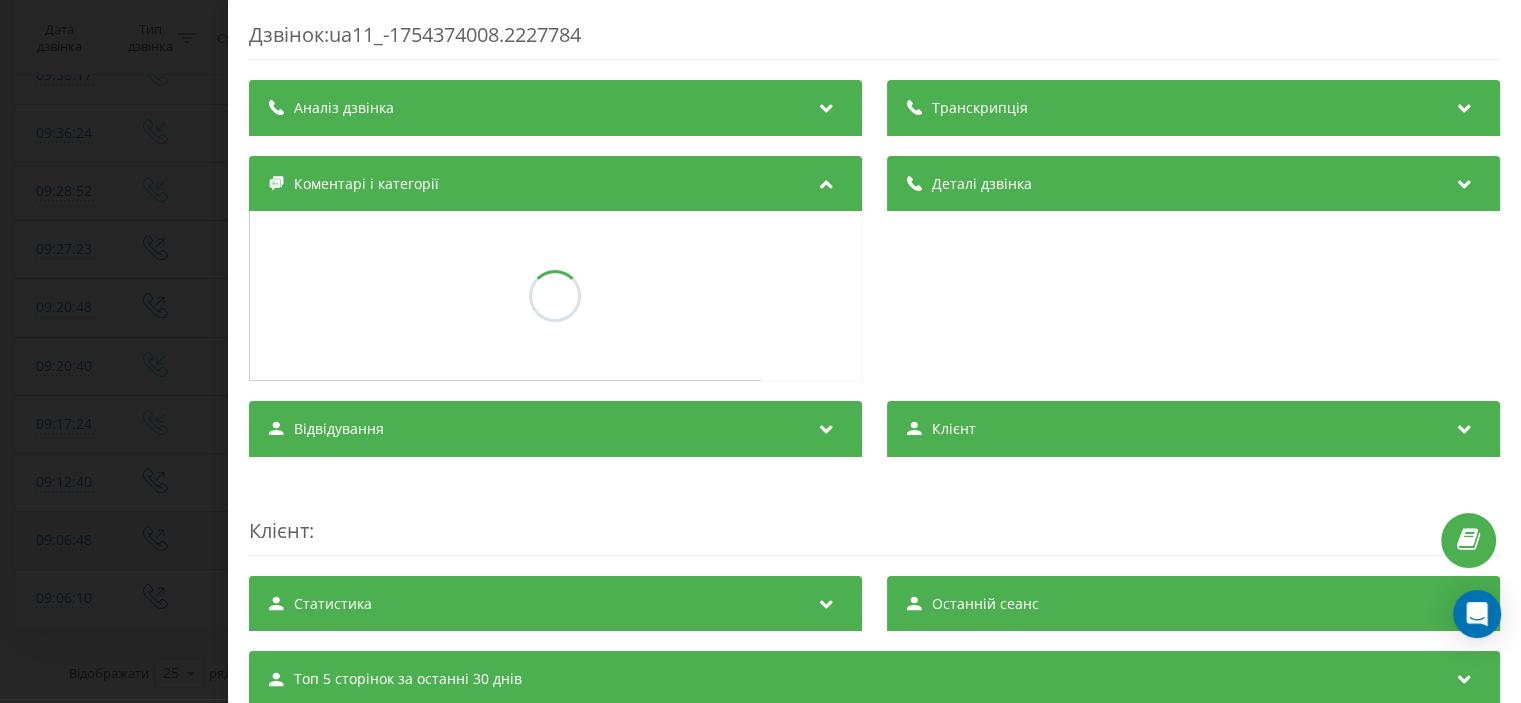 scroll, scrollTop: 308, scrollLeft: 0, axis: vertical 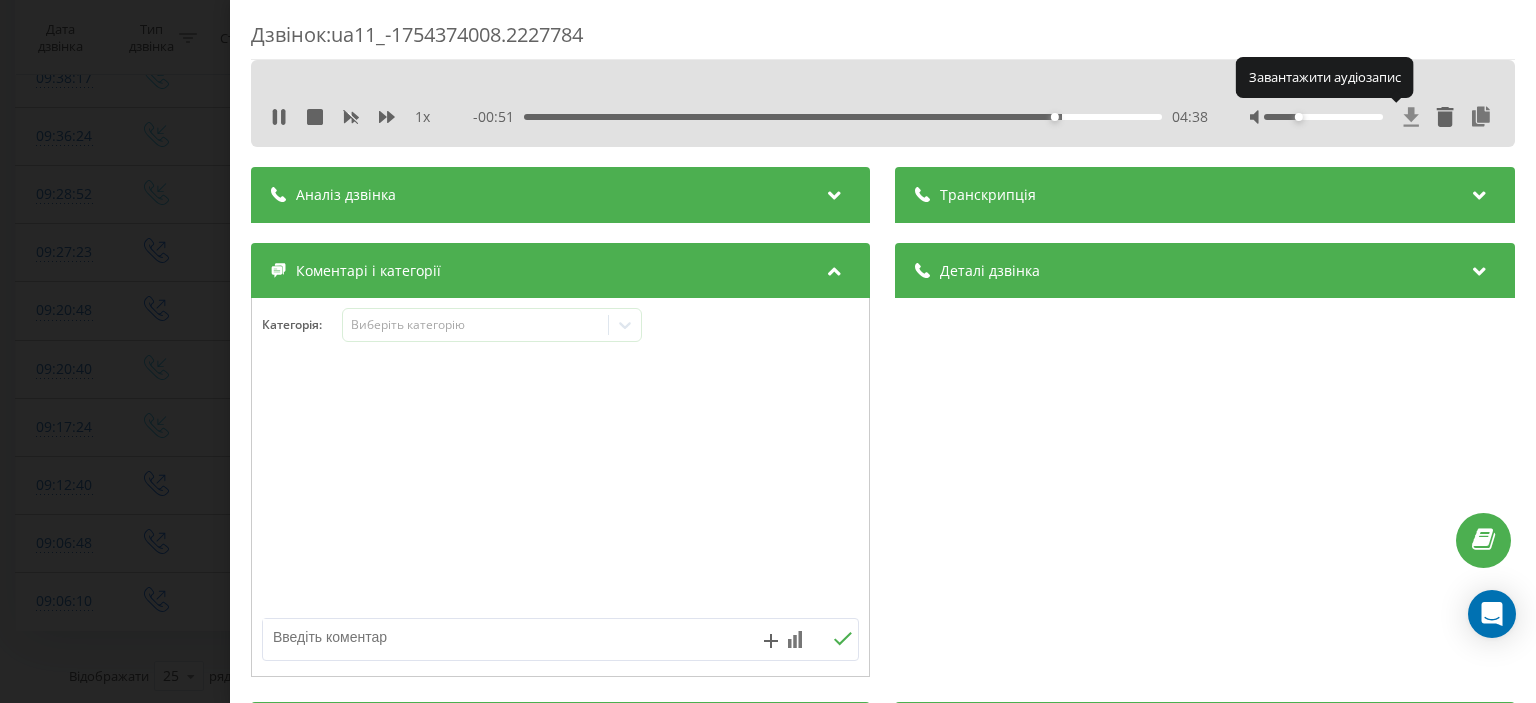 click 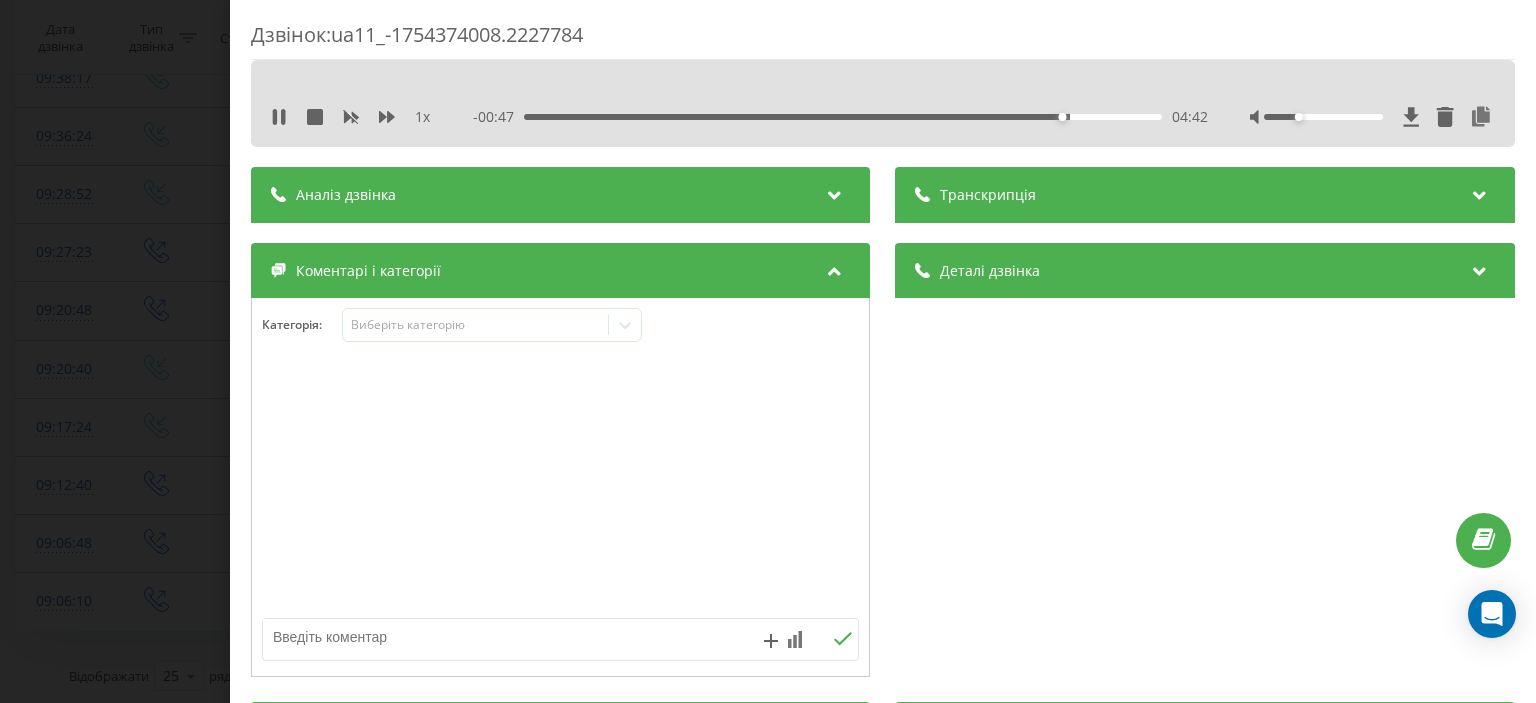click on "Дзвінок :  ua11_-1754374008.2227784   1 x  - 00:47 04:42   04:42   Транскрипція Для AI-аналізу майбутніх дзвінків  налаштуйте та активуйте профіль на сторінці . Якщо профіль вже є і дзвінок відповідає його умовам, оновіть сторінку через 10 хвилин - AI аналізує поточний дзвінок. Аналіз дзвінка Для AI-аналізу майбутніх дзвінків  налаштуйте та активуйте профіль на сторінці . Якщо профіль вже є і дзвінок відповідає його умовам, оновіть сторінку через 10 хвилин - AI аналізує поточний дзвінок. Деталі дзвінка Загальне Дата дзвінка [DATE] [TIME] Тип дзвінка Вихідний Статус дзвінка Успішний [PHONE]" at bounding box center (768, 351) 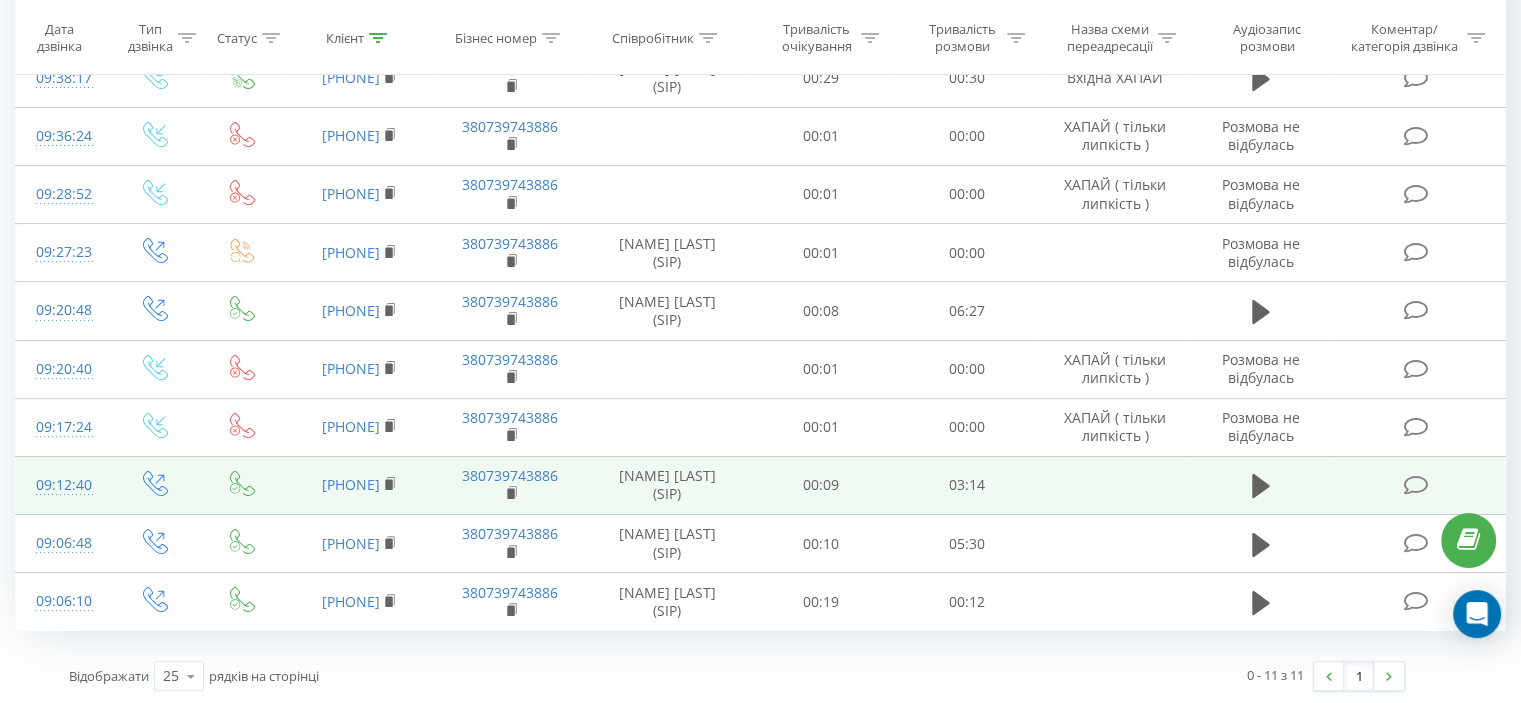 click at bounding box center [1415, 485] 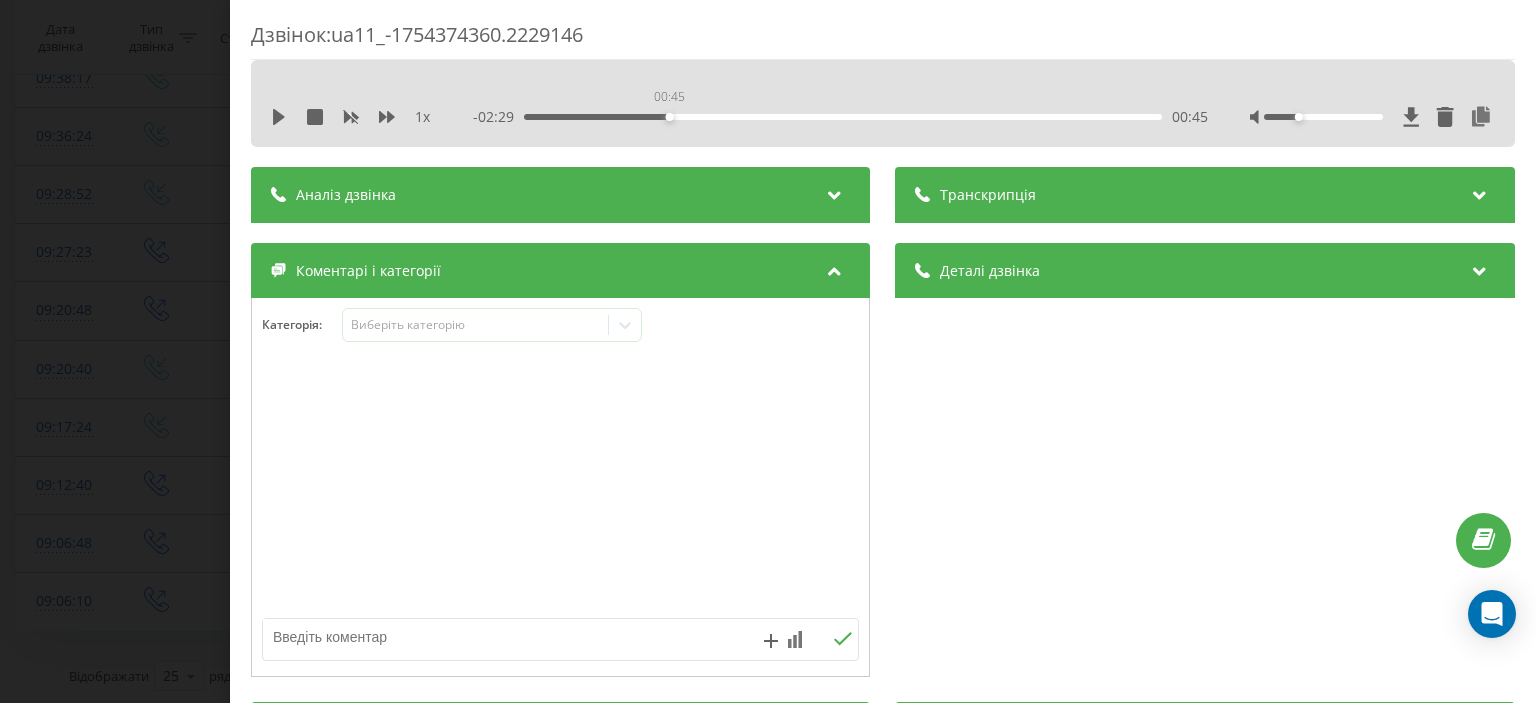 drag, startPoint x: 542, startPoint y: 115, endPoint x: 685, endPoint y: 108, distance: 143.17122 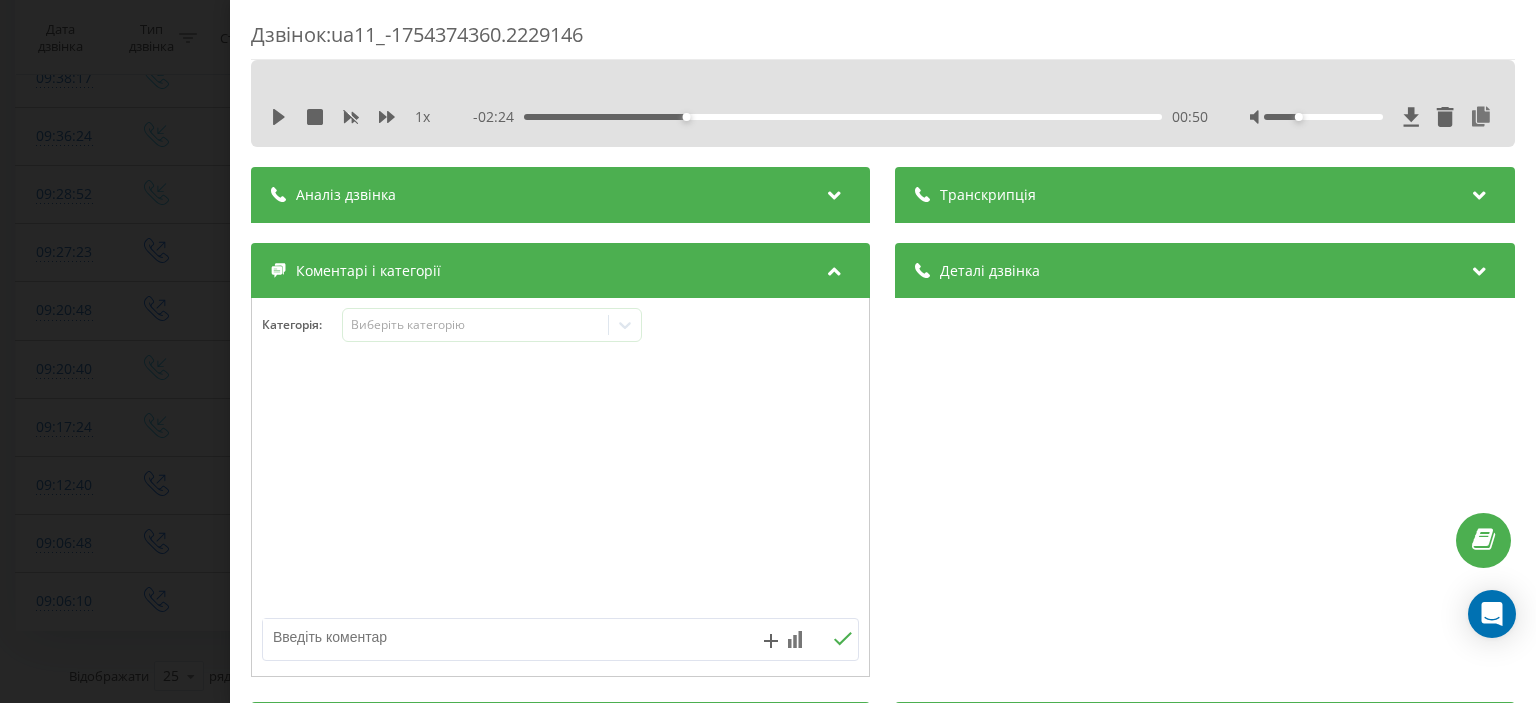 click on "1 x  - 02:24 00:50   00:50" at bounding box center [883, 117] 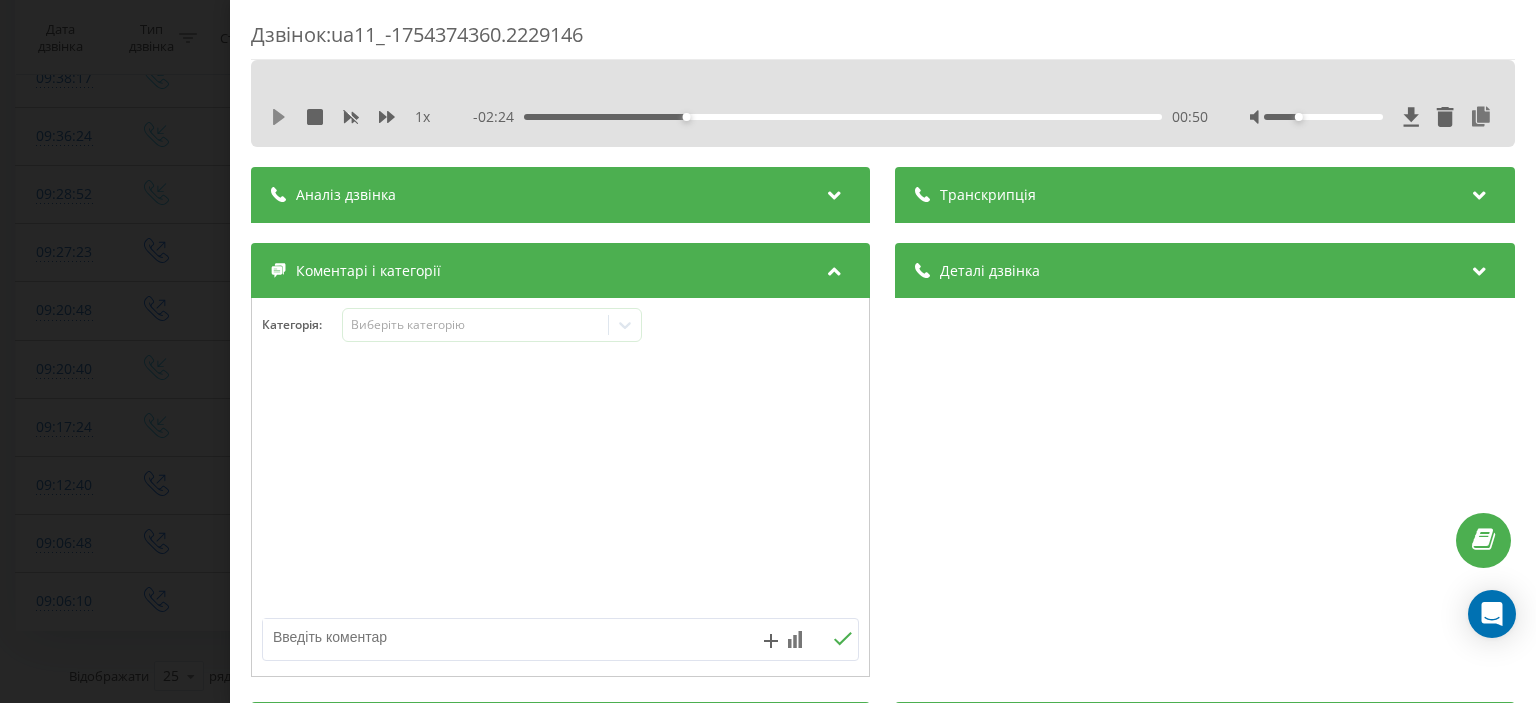 click 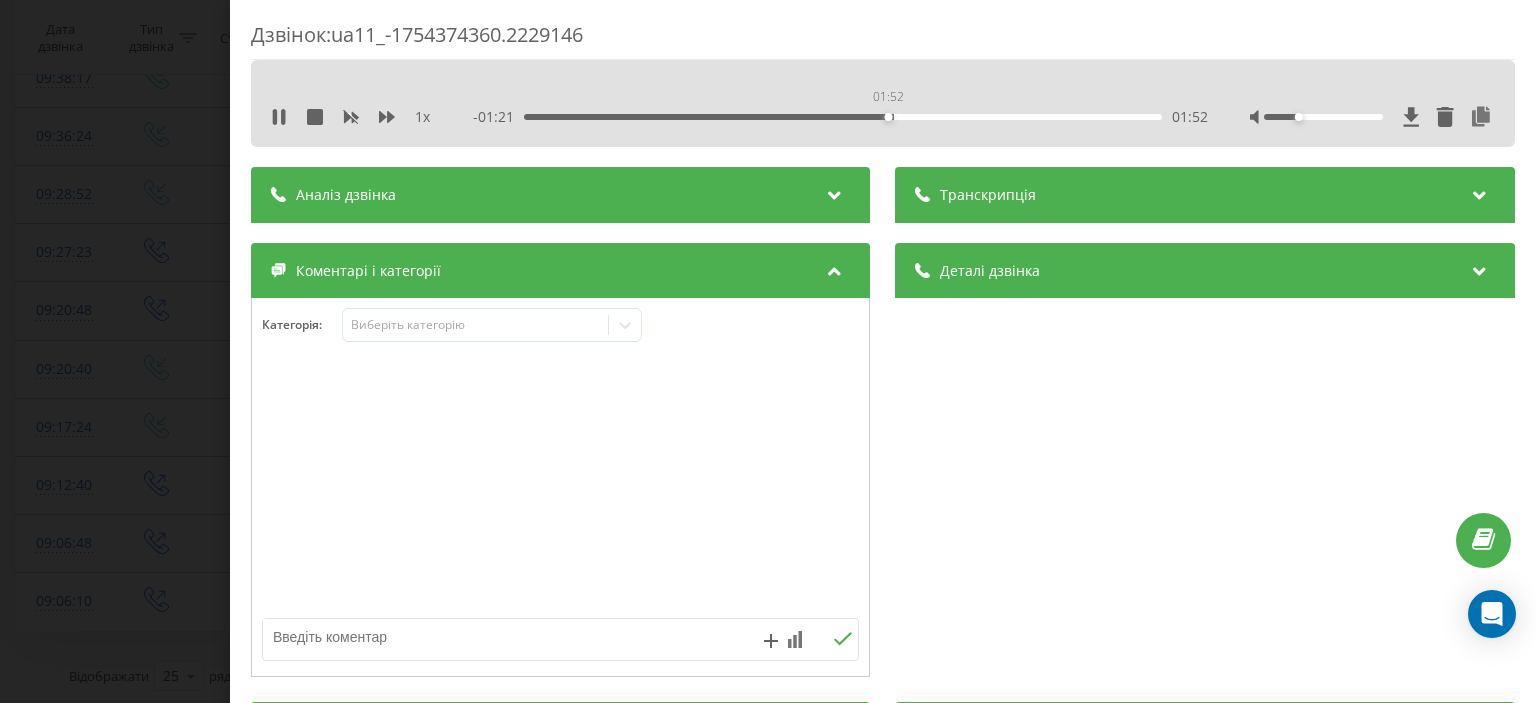 drag, startPoint x: 748, startPoint y: 115, endPoint x: 1068, endPoint y: 115, distance: 320 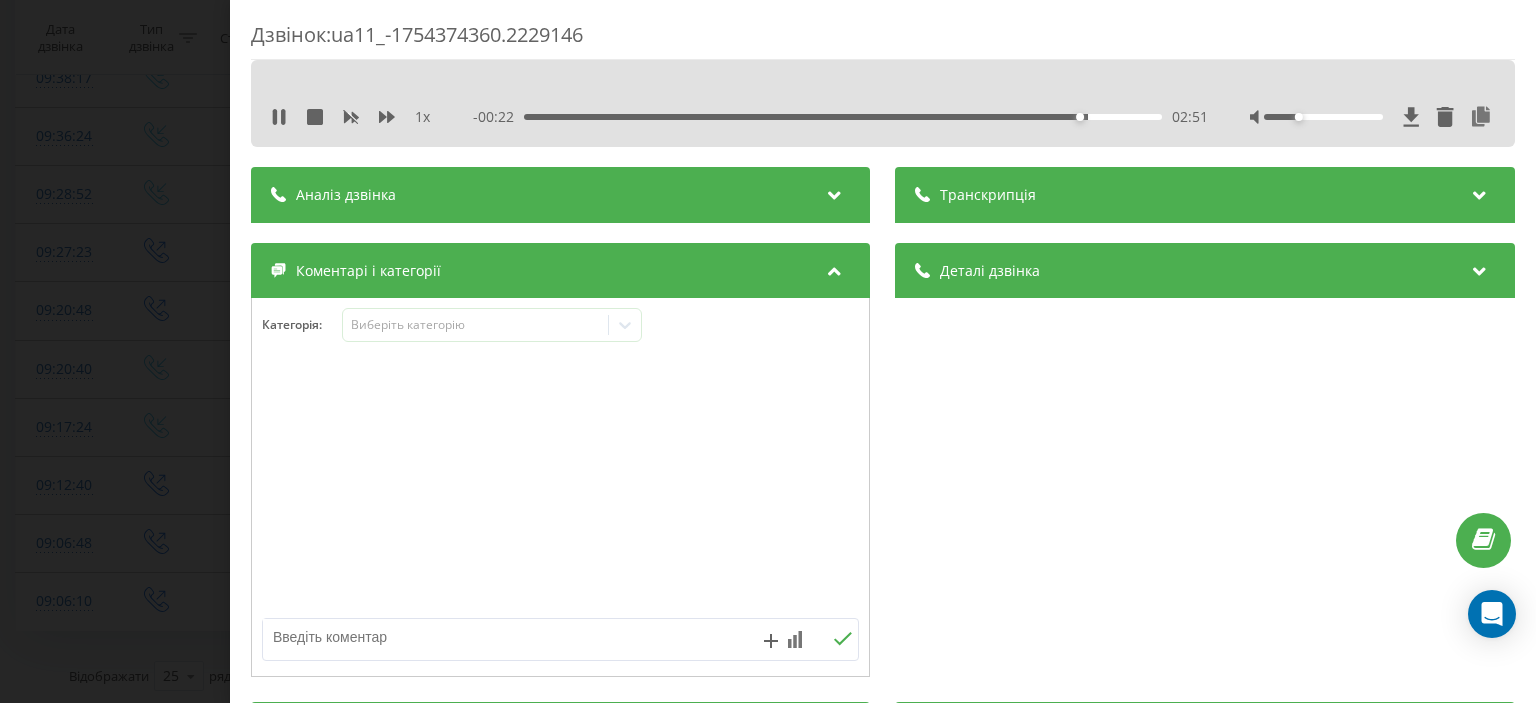 drag, startPoint x: 1037, startPoint y: 119, endPoint x: 996, endPoint y: 122, distance: 41.109608 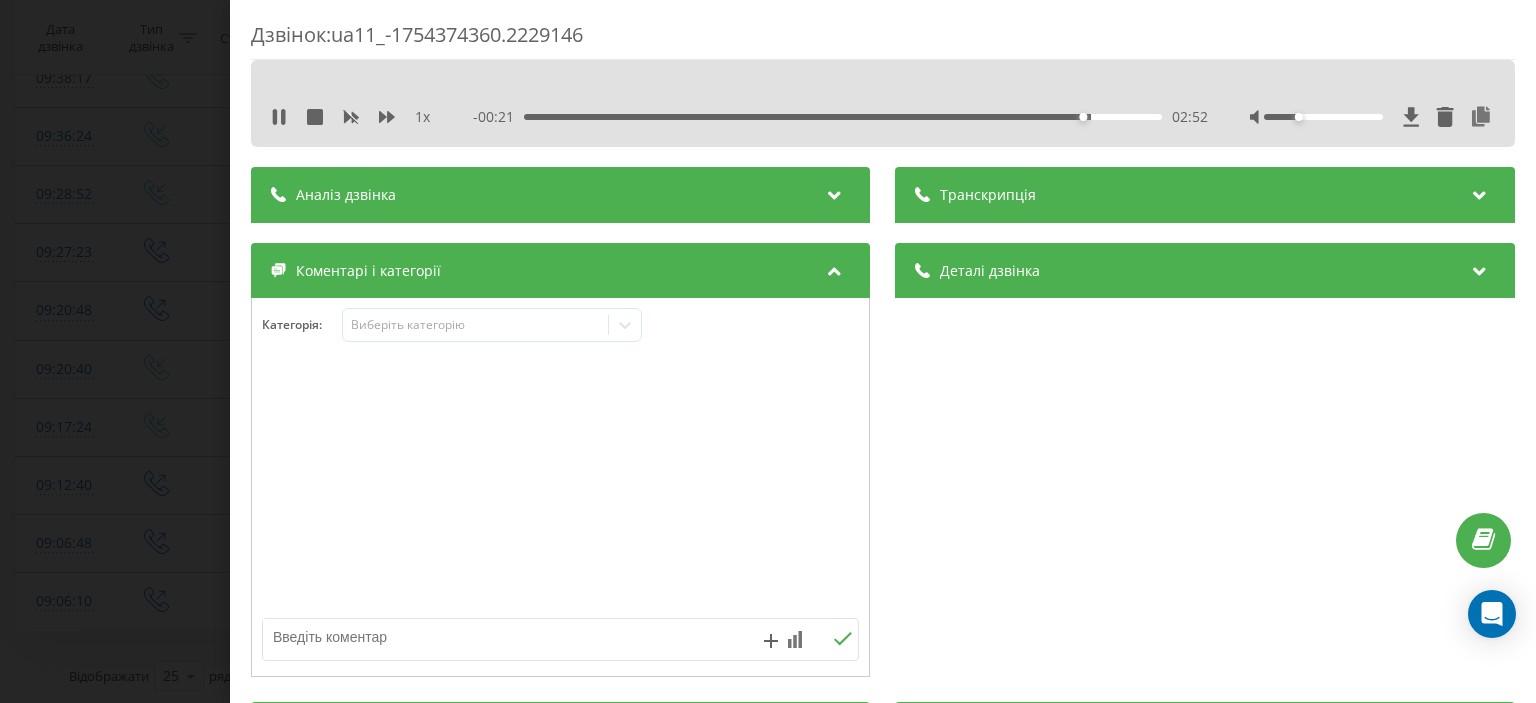 click on "02:52" at bounding box center [843, 117] 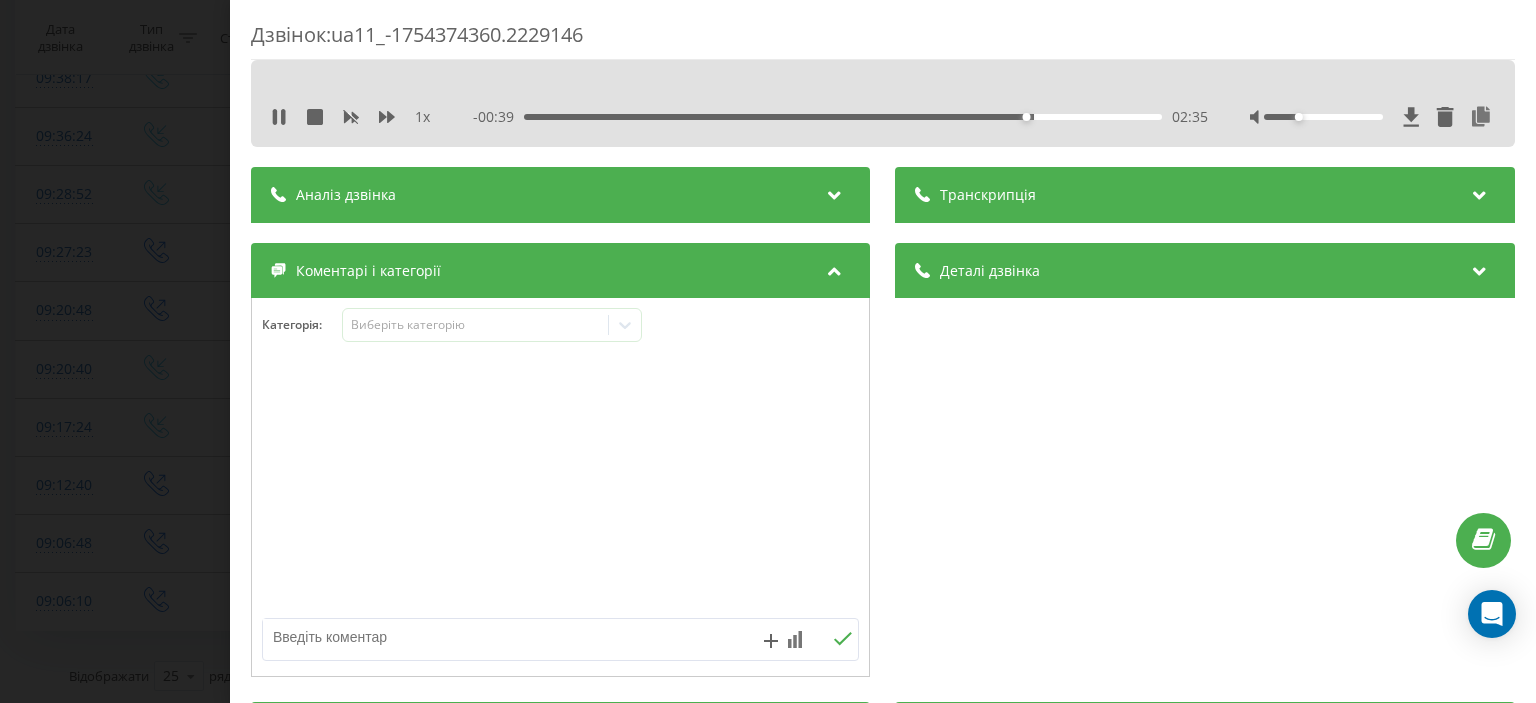 click on "Дзвінок :  ua11_-1754374360.2229146   1 x  - 00:39 02:35   02:35   Транскрипція Для AI-аналізу майбутніх дзвінків  налаштуйте та активуйте профіль на сторінці . Якщо профіль вже є і дзвінок відповідає його умовам, оновіть сторінку через 10 хвилин - AI аналізує поточний дзвінок. Аналіз дзвінка Для AI-аналізу майбутніх дзвінків  налаштуйте та активуйте профіль на сторінці . Якщо профіль вже є і дзвінок відповідає його умовам, оновіть сторінку через 10 хвилин - AI аналізує поточний дзвінок. Деталі дзвінка Загальне Дата дзвінка [DATE] [TIME] Тип дзвінка Вихідний Статус дзвінка Успішний [PHONE]" at bounding box center [768, 351] 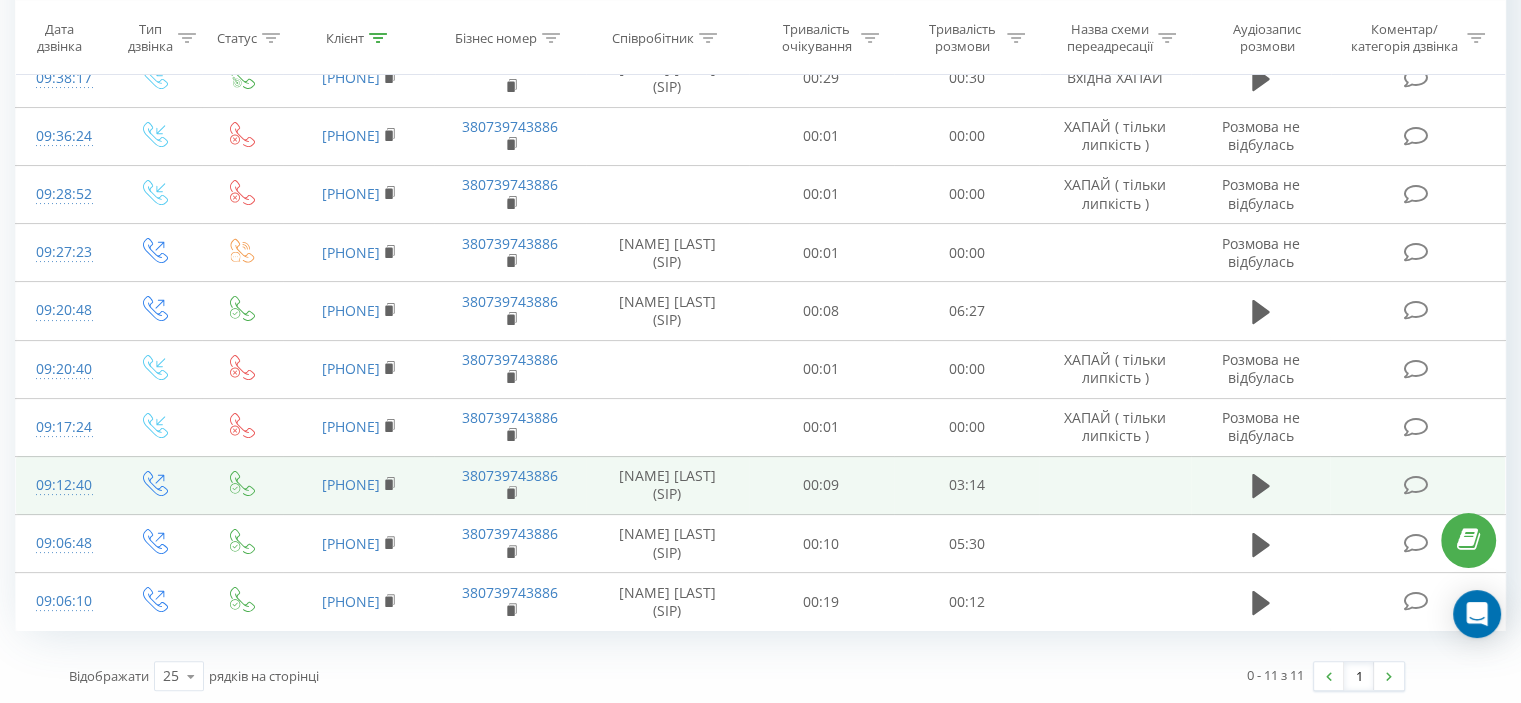 click at bounding box center [1415, 485] 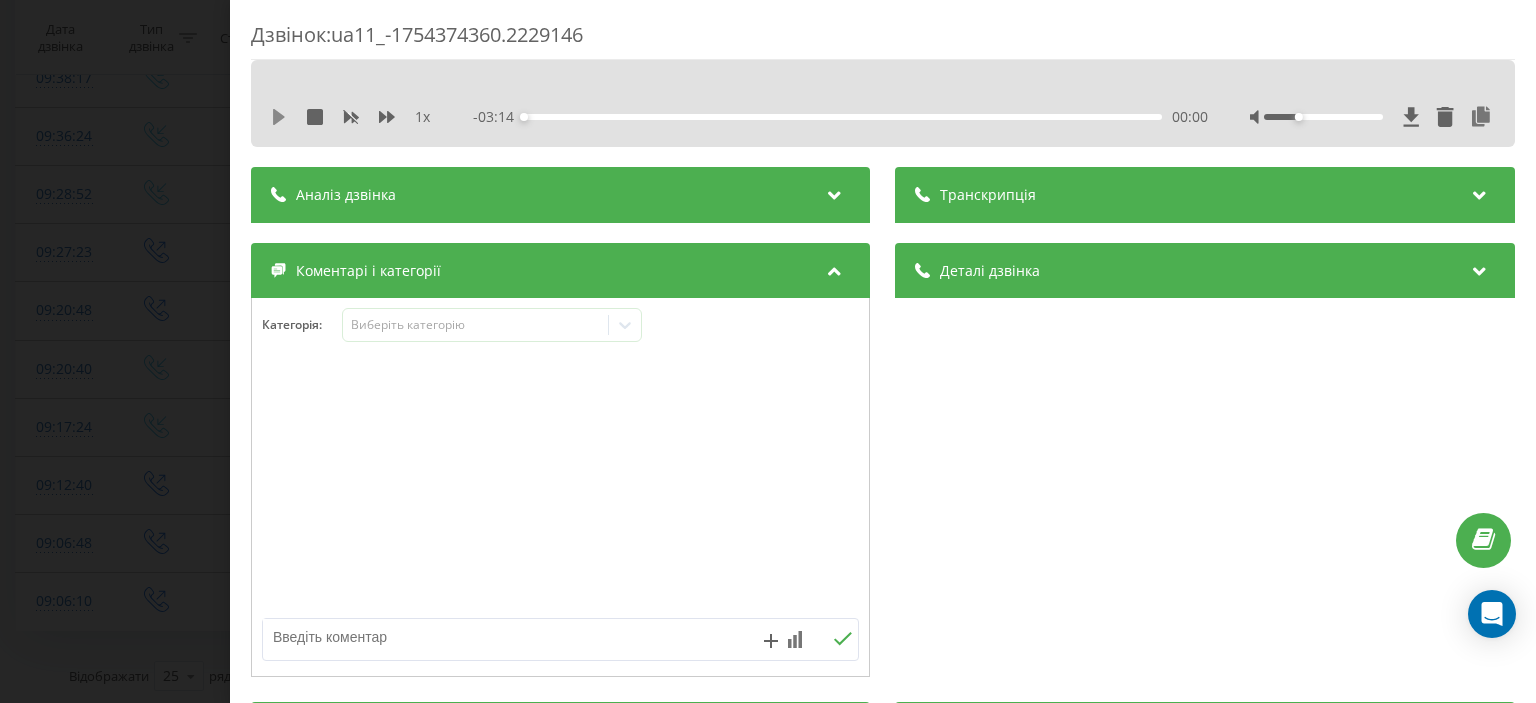 click 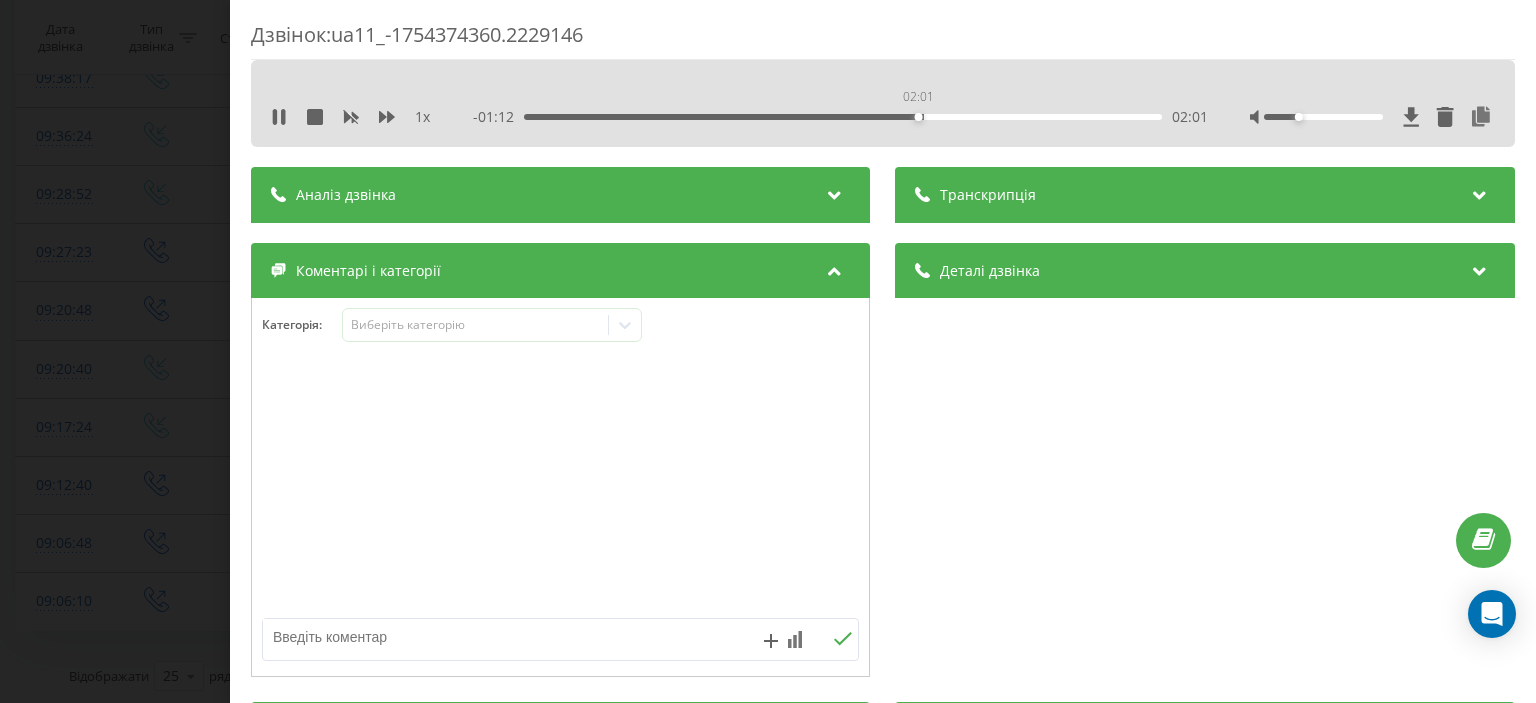 drag, startPoint x: 560, startPoint y: 115, endPoint x: 977, endPoint y: 109, distance: 417.04315 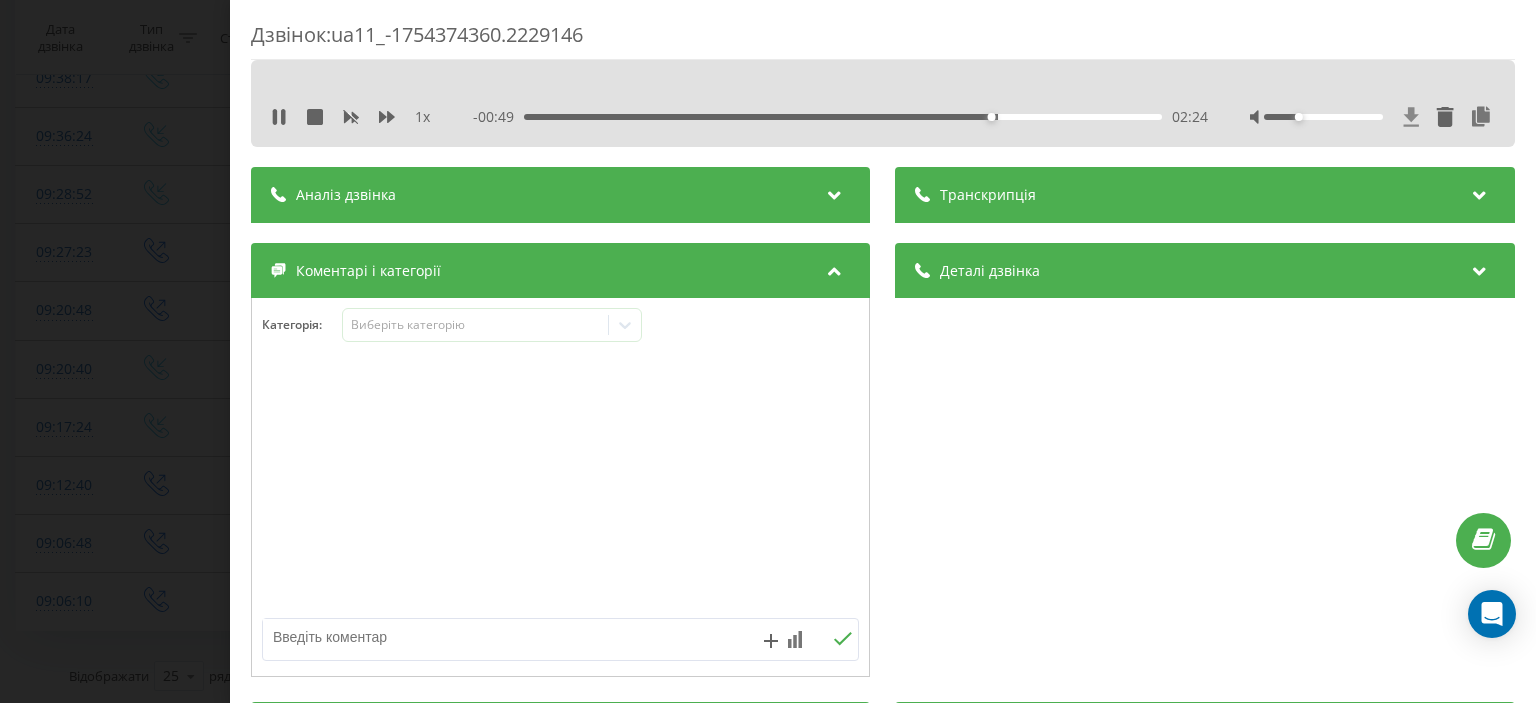 click 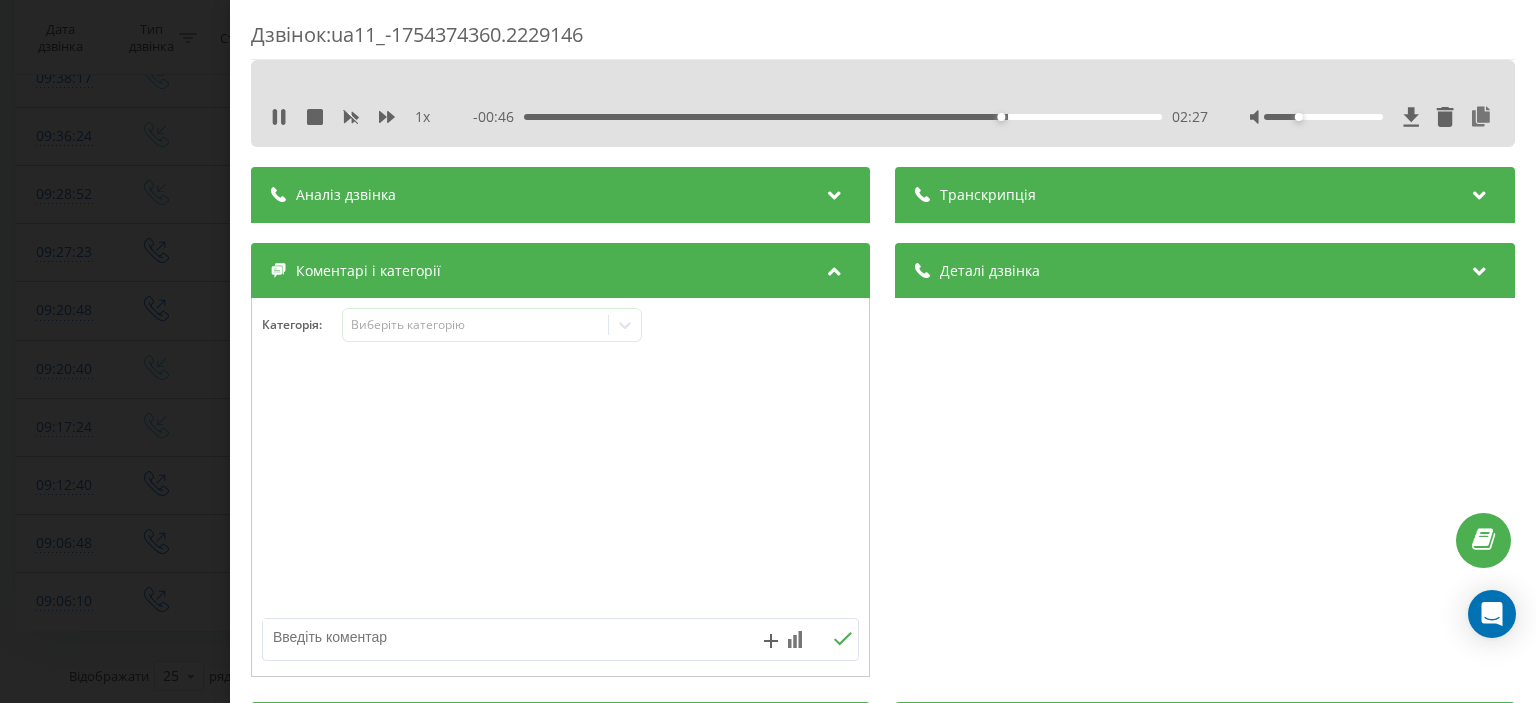 click on "Дзвінок :  ua11_-1754374360.2229146   1 x  - 00:46 02:27   02:27   Транскрипція Для AI-аналізу майбутніх дзвінків  налаштуйте та активуйте профіль на сторінці . Якщо профіль вже є і дзвінок відповідає його умовам, оновіть сторінку через 10 хвилин - AI аналізує поточний дзвінок. Аналіз дзвінка Для AI-аналізу майбутніх дзвінків  налаштуйте та активуйте профіль на сторінці . Якщо профіль вже є і дзвінок відповідає його умовам, оновіть сторінку через 10 хвилин - AI аналізує поточний дзвінок. Деталі дзвінка Загальне Дата дзвінка [DATE] [TIME] Тип дзвінка Вихідний Статус дзвінка Успішний [PHONE]" at bounding box center (768, 351) 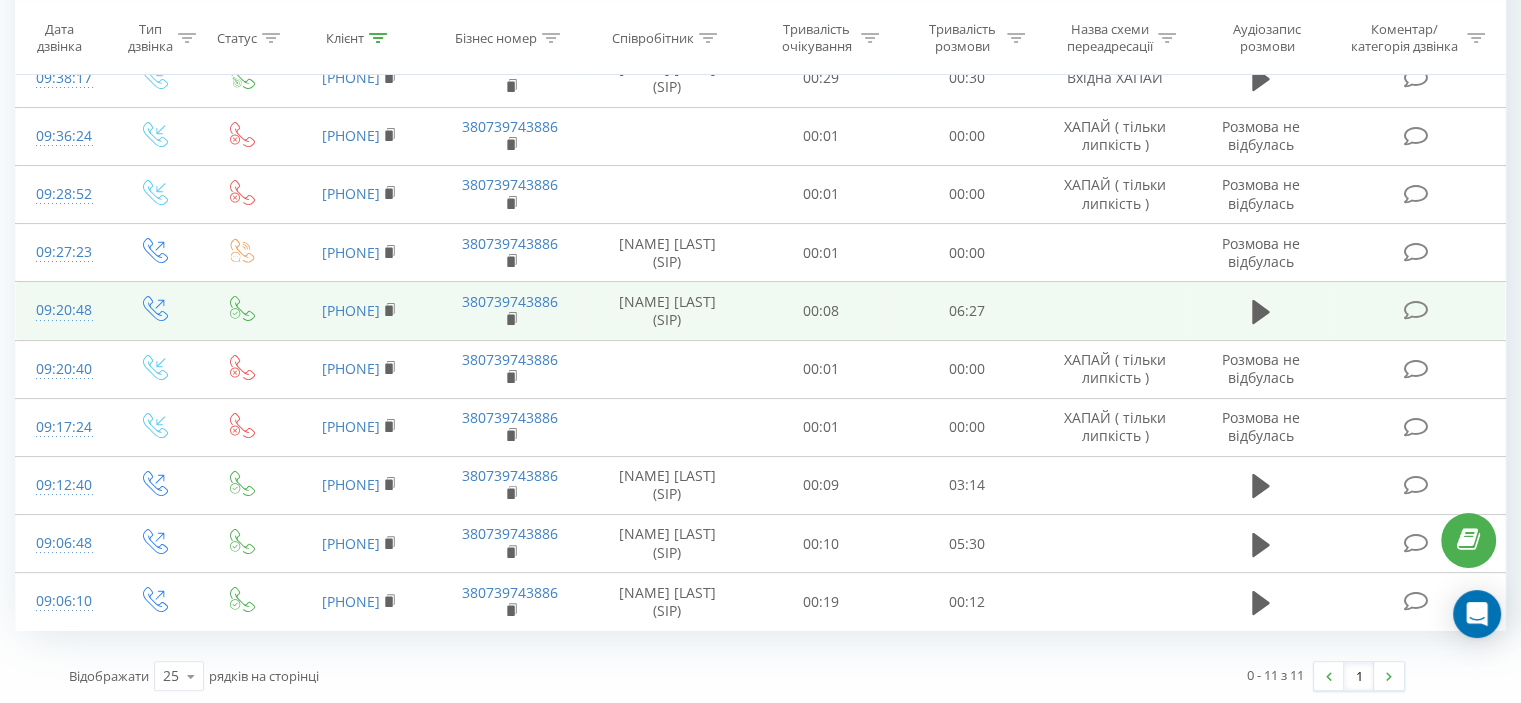 click at bounding box center [1415, 310] 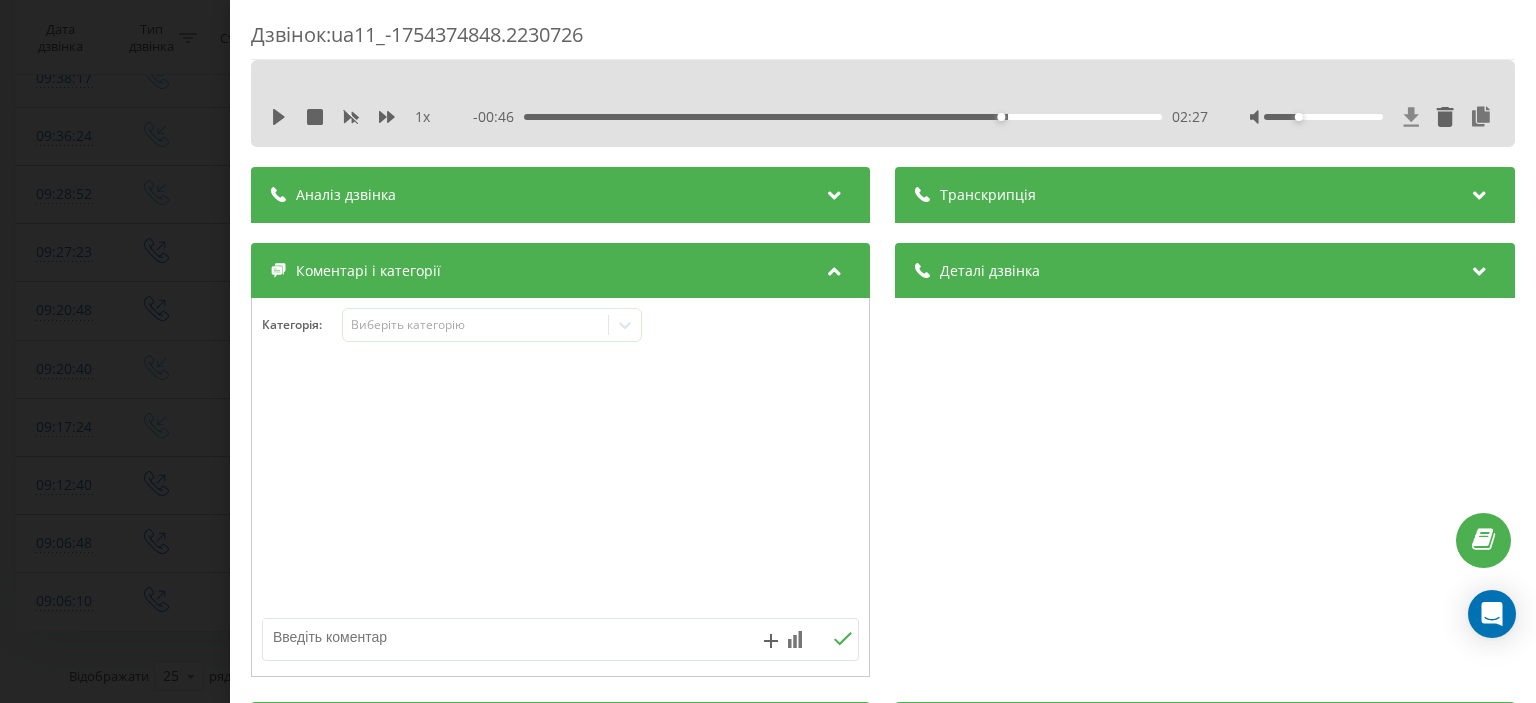 click 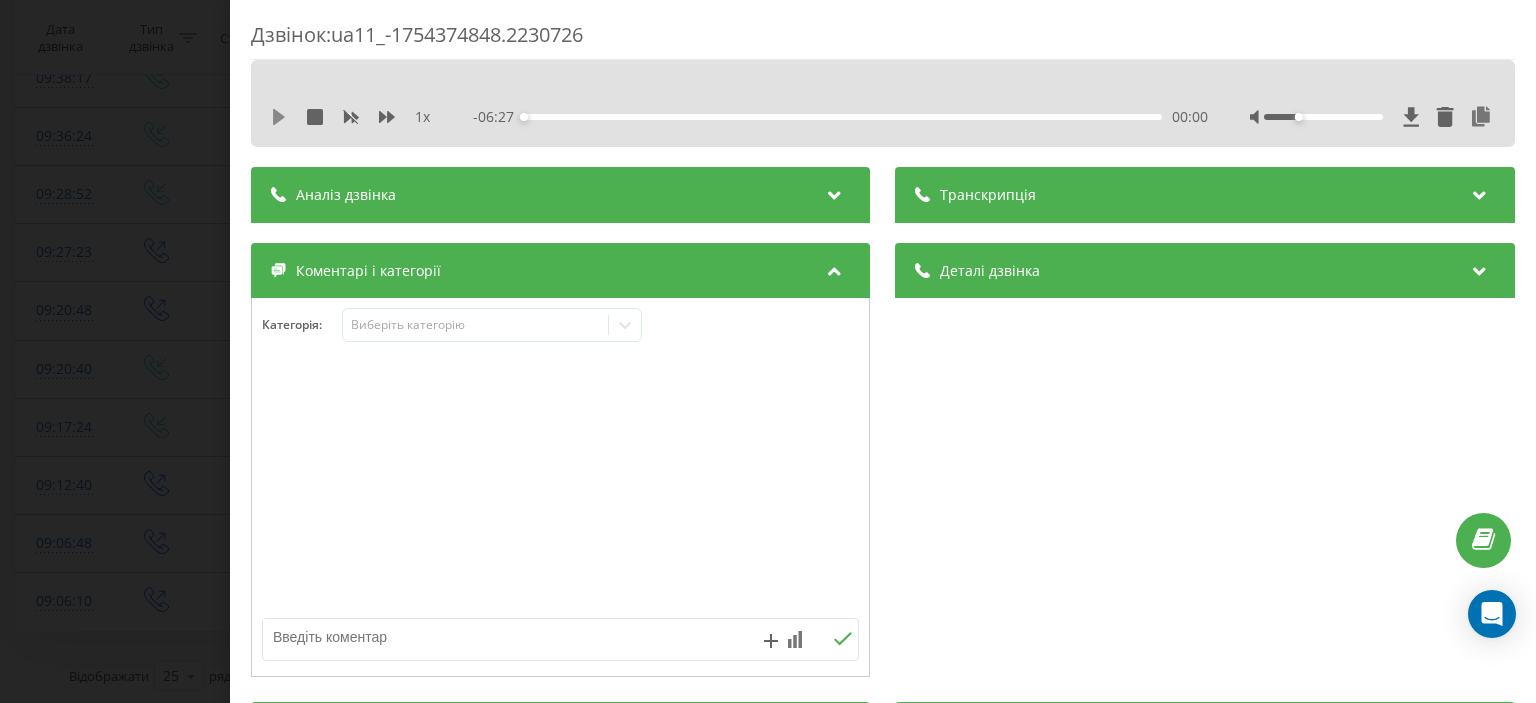 click 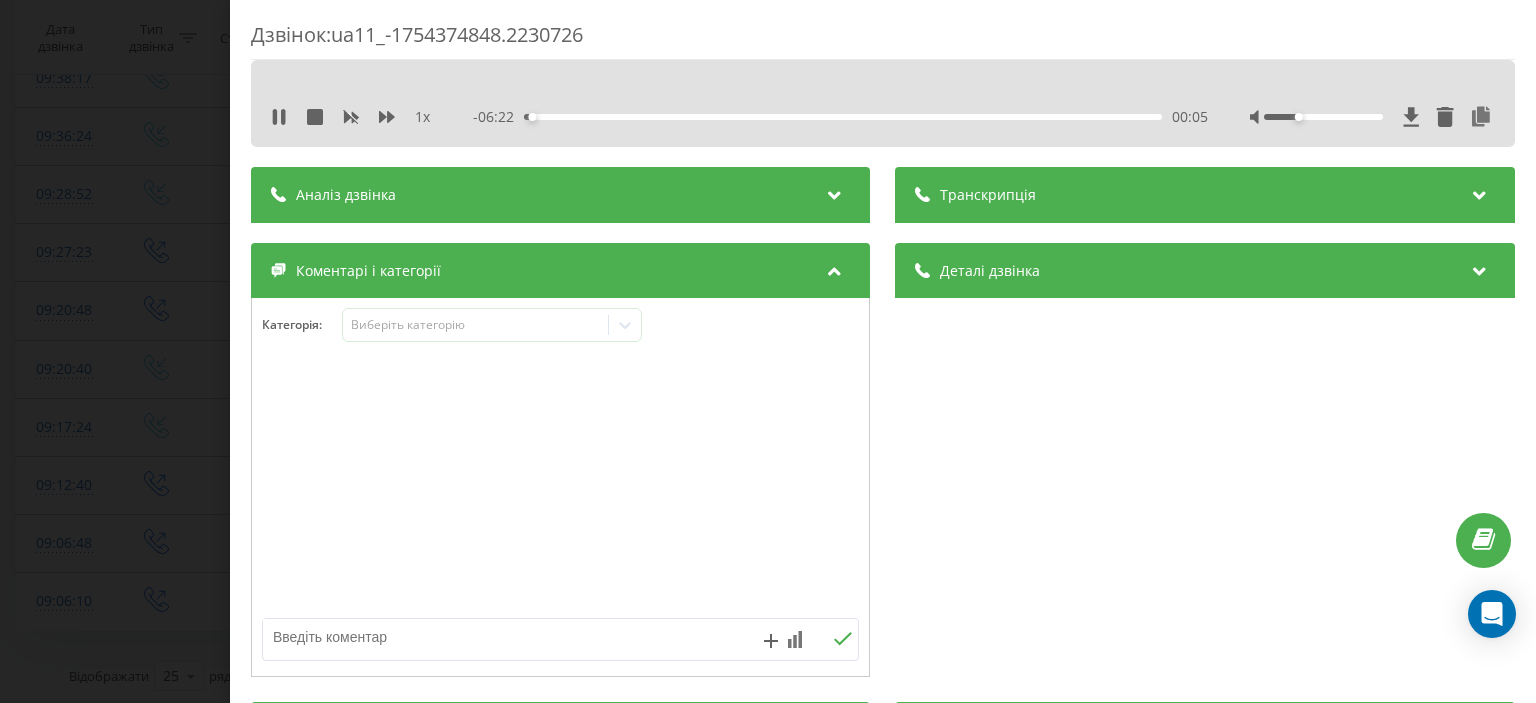 click on "Дзвінок :  ua11_-1754374848.2230726   1 x  - 06:22 00:05   00:05   Транскрипція Для AI-аналізу майбутніх дзвінків  налаштуйте та активуйте профіль на сторінці . Якщо профіль вже є і дзвінок відповідає його умовам, оновіть сторінку через 10 хвилин - AI аналізує поточний дзвінок. Аналіз дзвінка Для AI-аналізу майбутніх дзвінків  налаштуйте та активуйте профіль на сторінці . Якщо профіль вже є і дзвінок відповідає його умовам, оновіть сторінку через 10 хвилин - AI аналізує поточний дзвінок. Деталі дзвінка Загальне Дата дзвінка [DATE] [TIME] Тип дзвінка Вихідний Статус дзвінка Успішний [PHONE]" at bounding box center (768, 351) 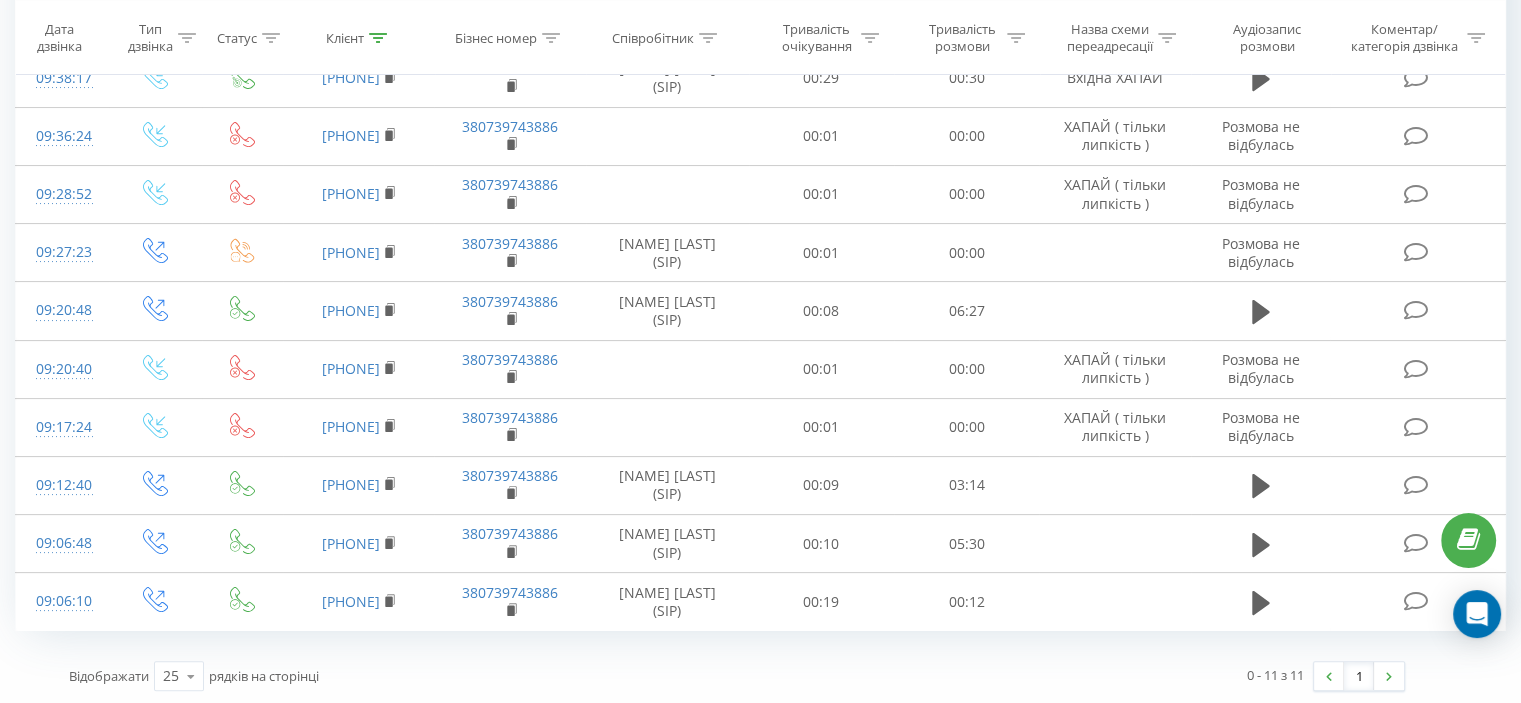 scroll, scrollTop: 8, scrollLeft: 0, axis: vertical 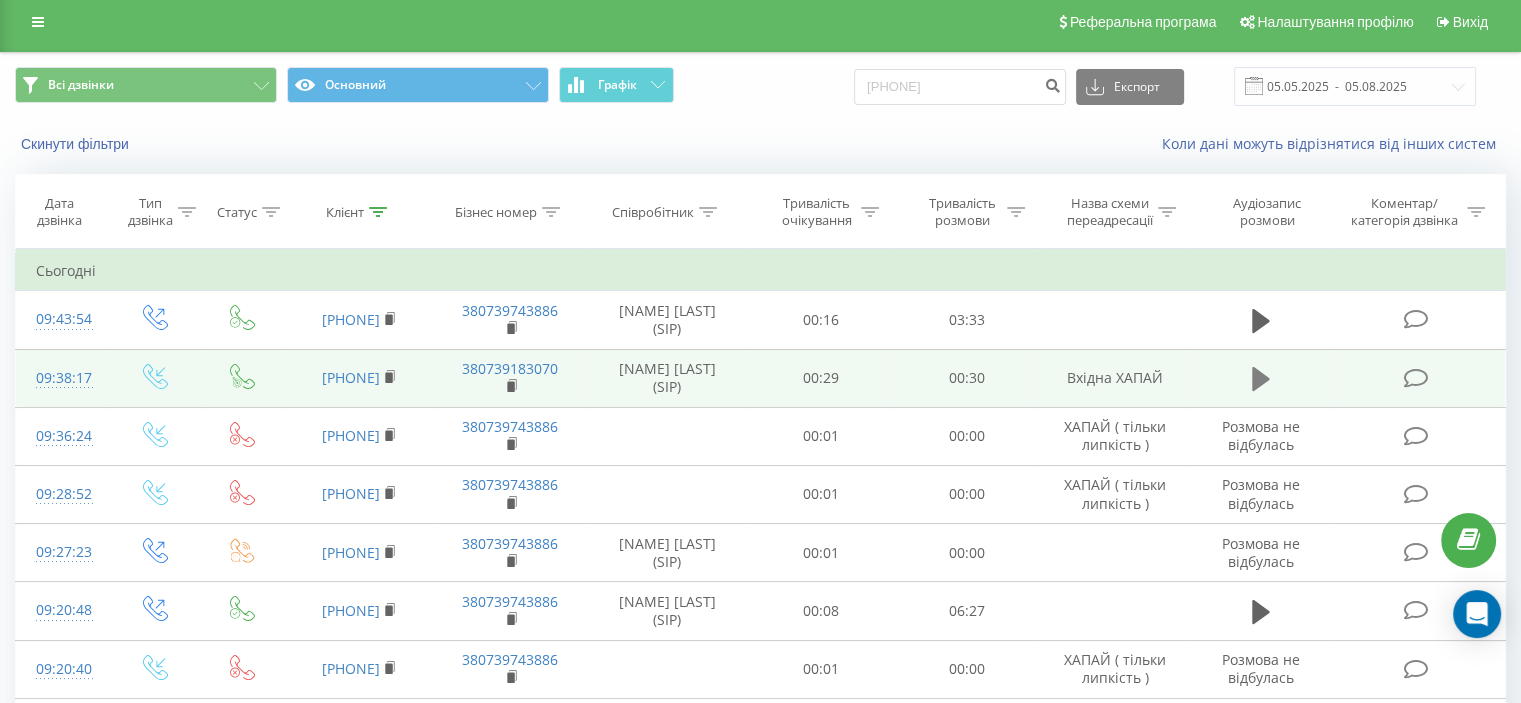 click 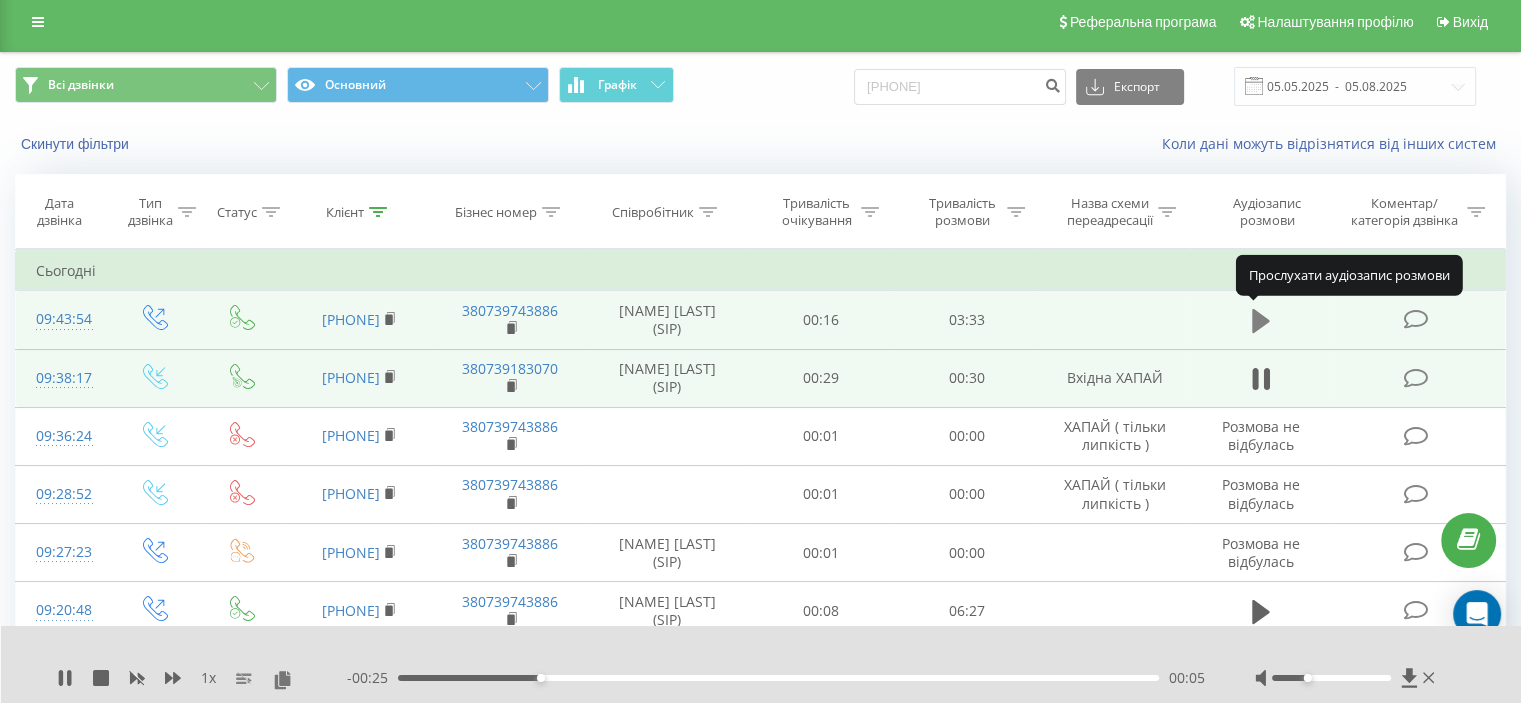 click 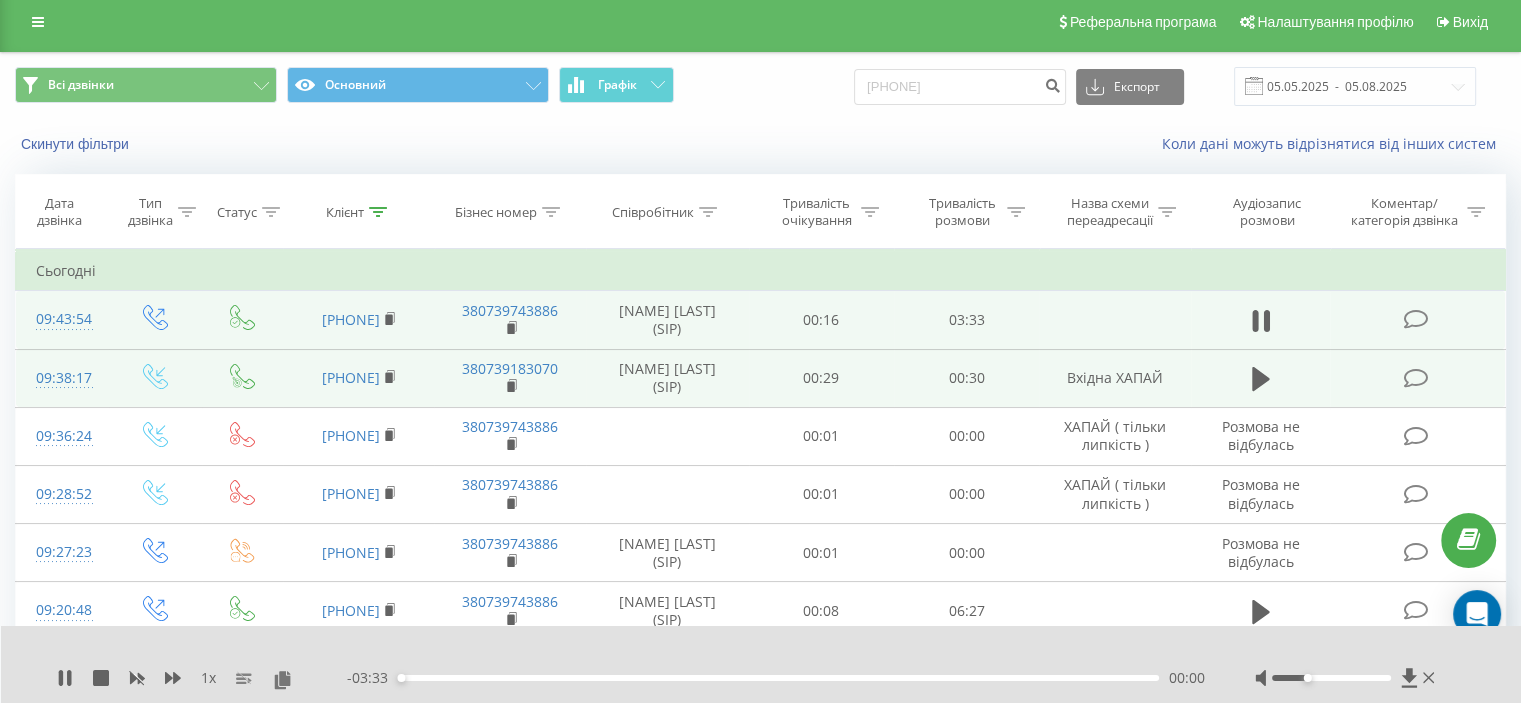 click at bounding box center [1415, 319] 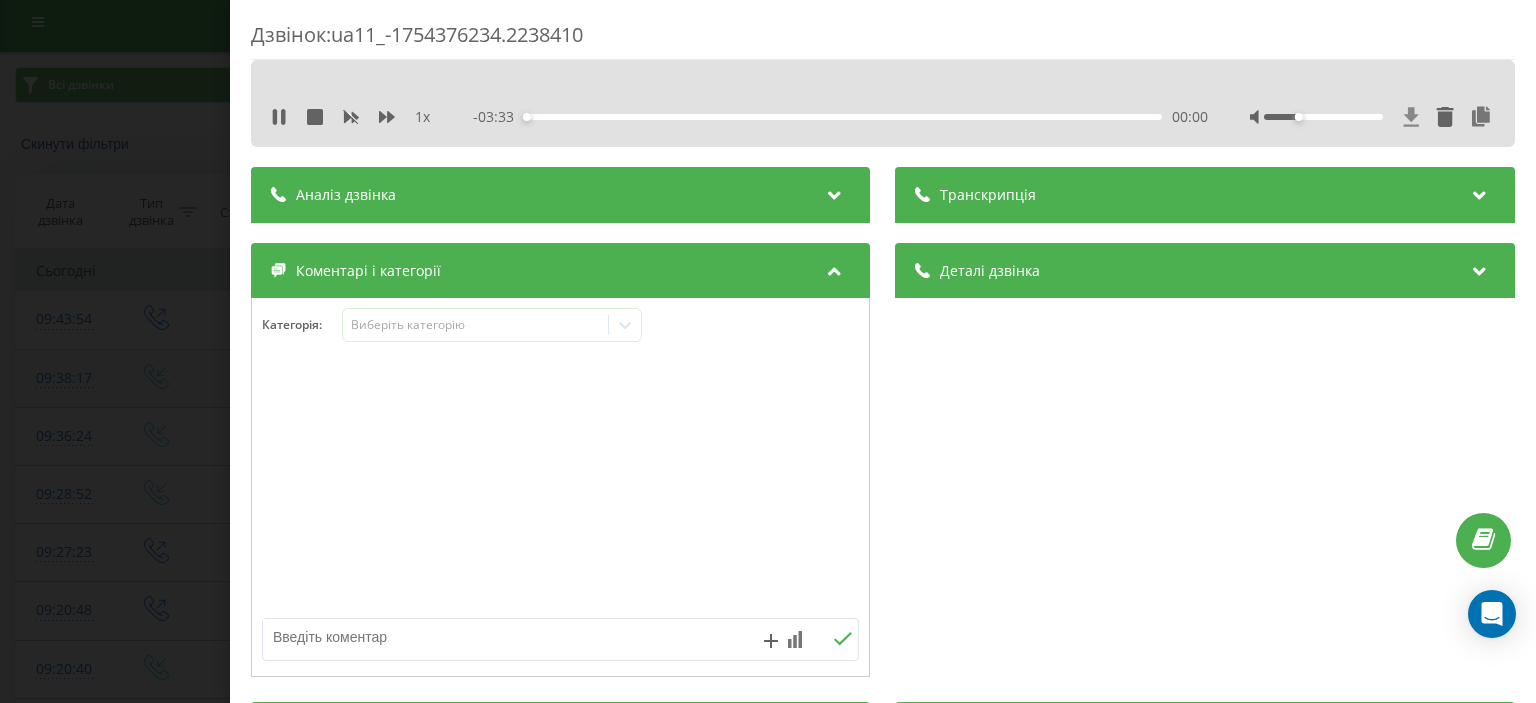 click 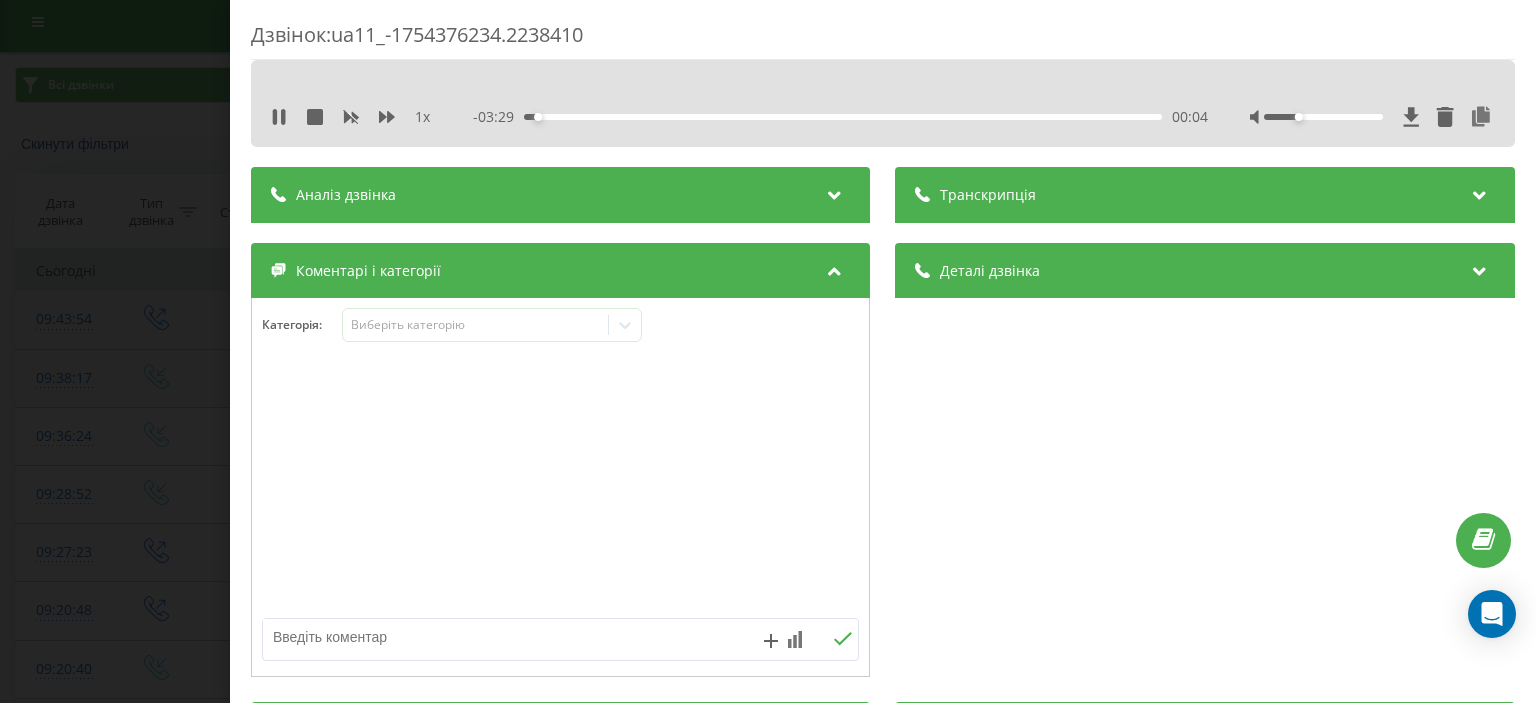 drag, startPoint x: 180, startPoint y: 315, endPoint x: 588, endPoint y: 291, distance: 408.70526 